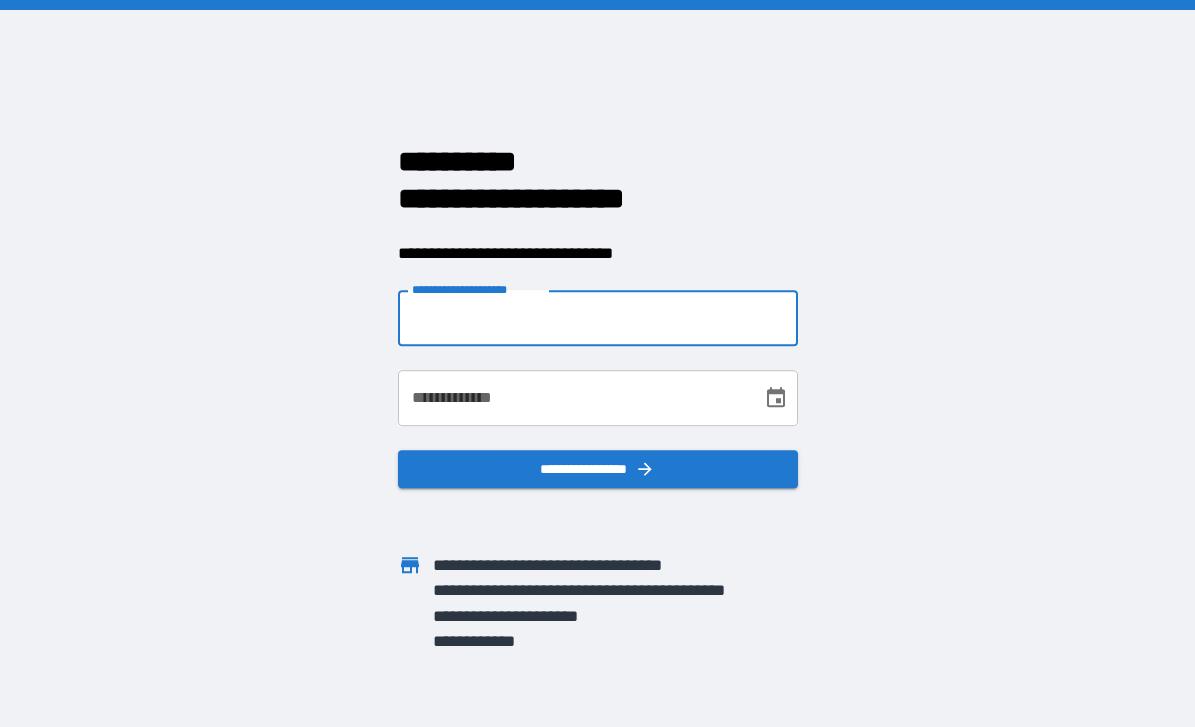 scroll, scrollTop: 0, scrollLeft: 0, axis: both 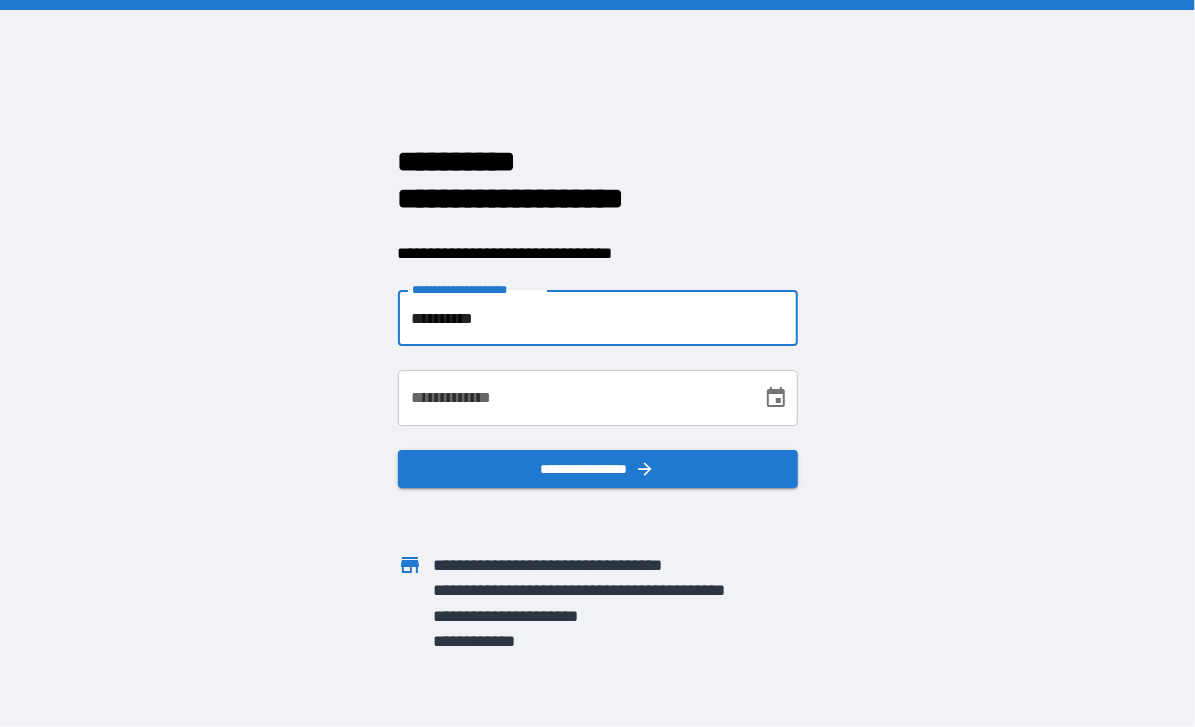 type on "**********" 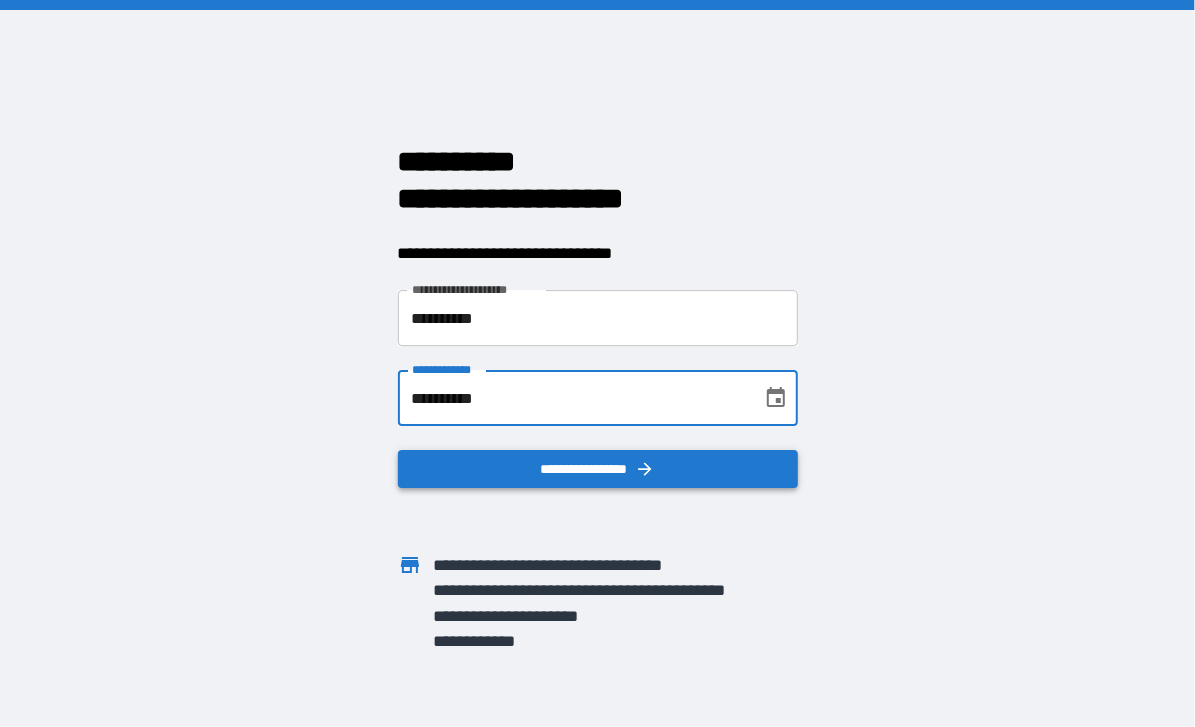 click on "**********" at bounding box center [598, 469] 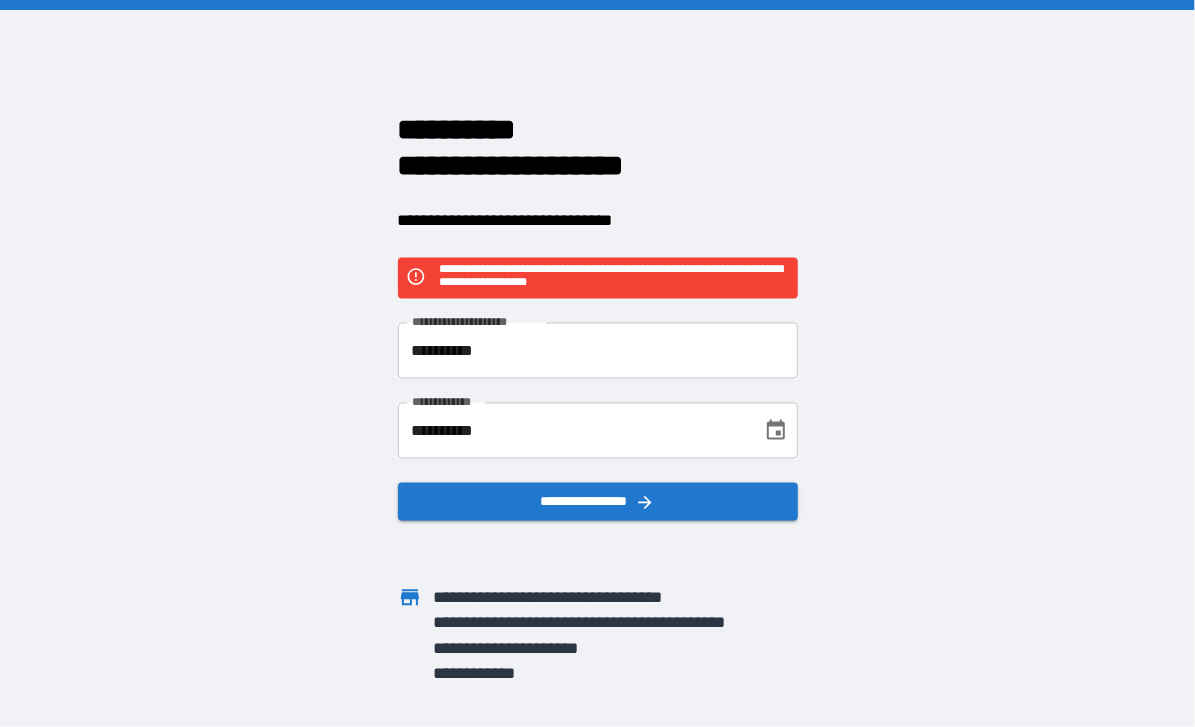 click on "**********" at bounding box center [573, 431] 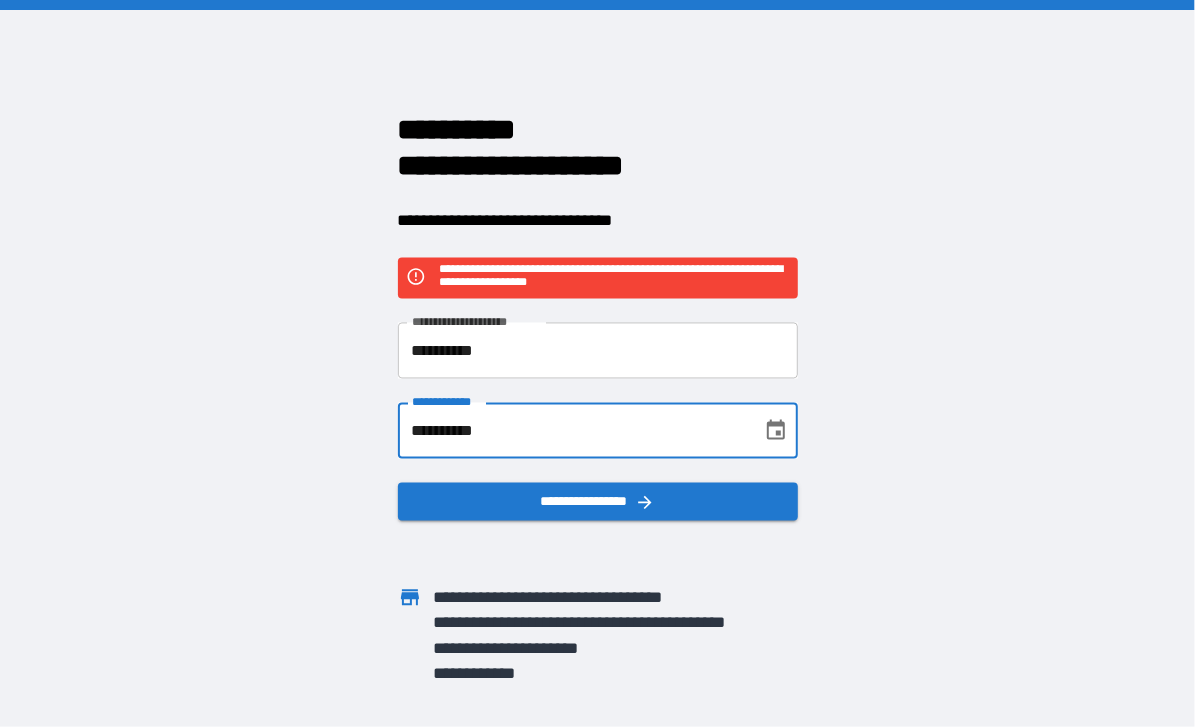 click on "**********" at bounding box center [573, 431] 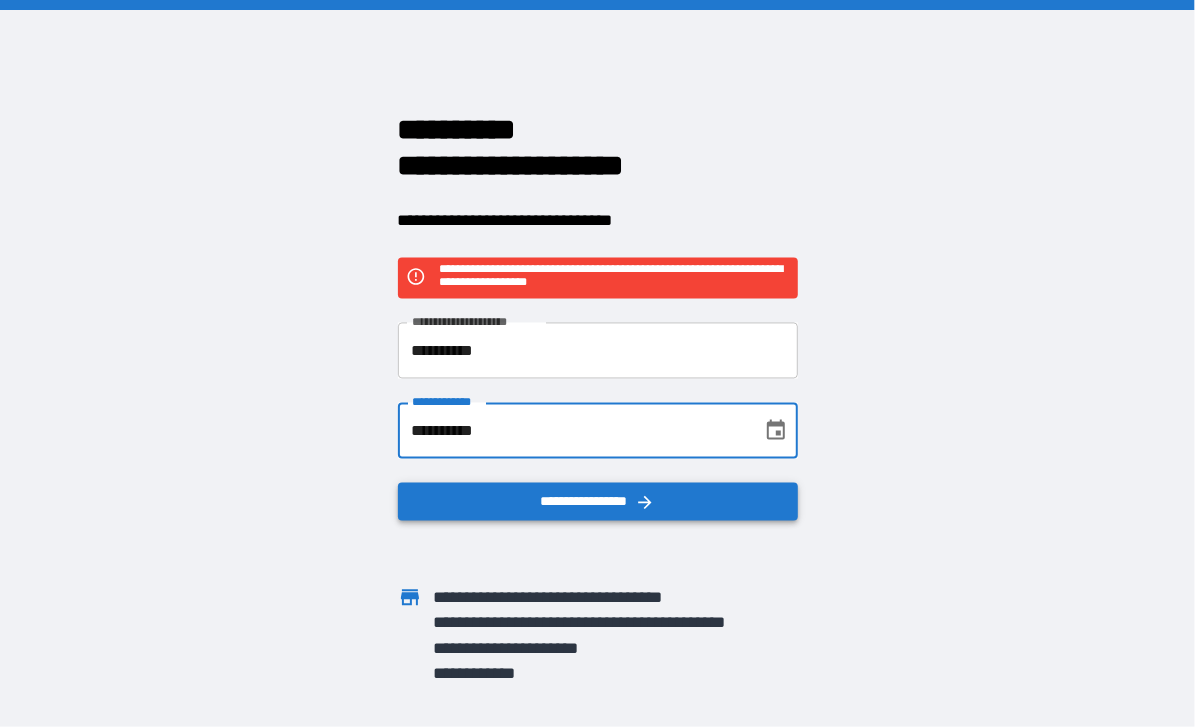 type on "**********" 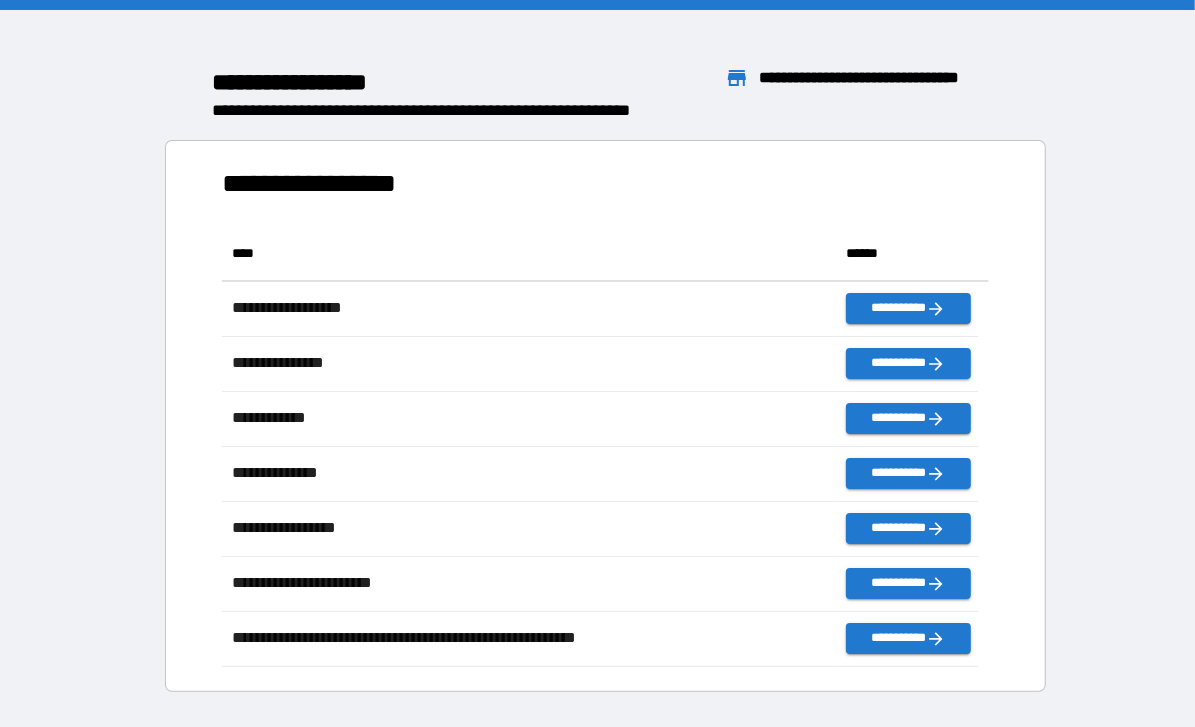 scroll, scrollTop: 425, scrollLeft: 740, axis: both 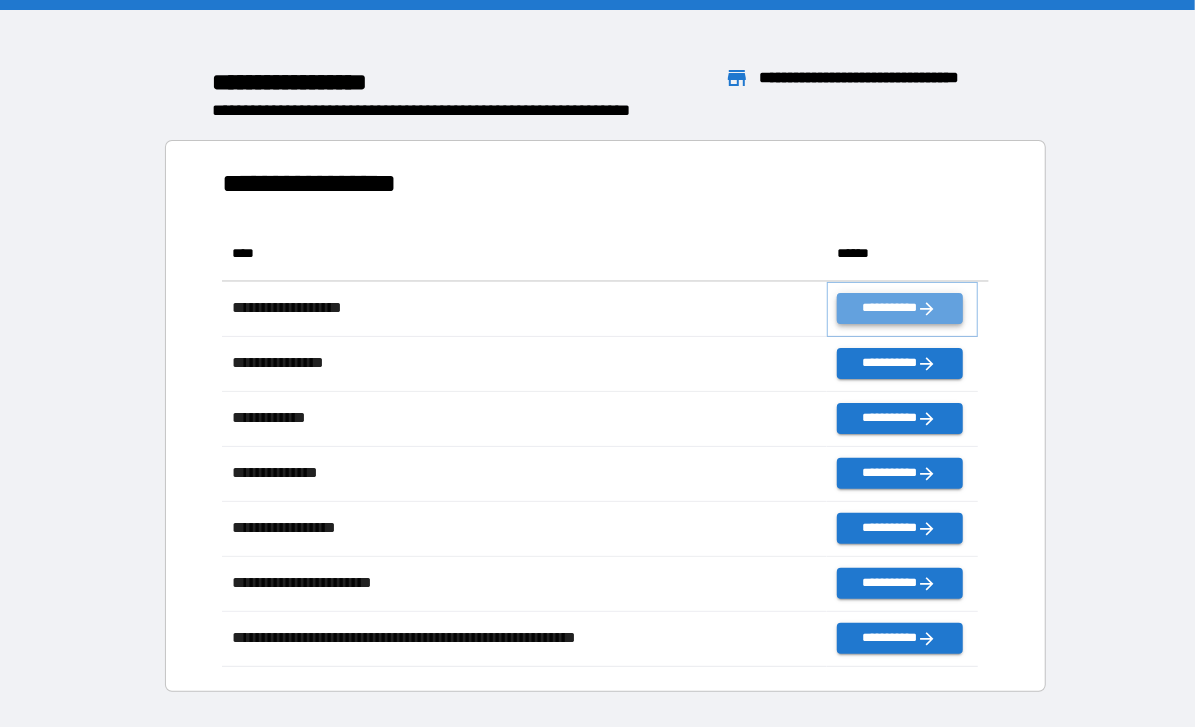 click on "**********" at bounding box center (899, 308) 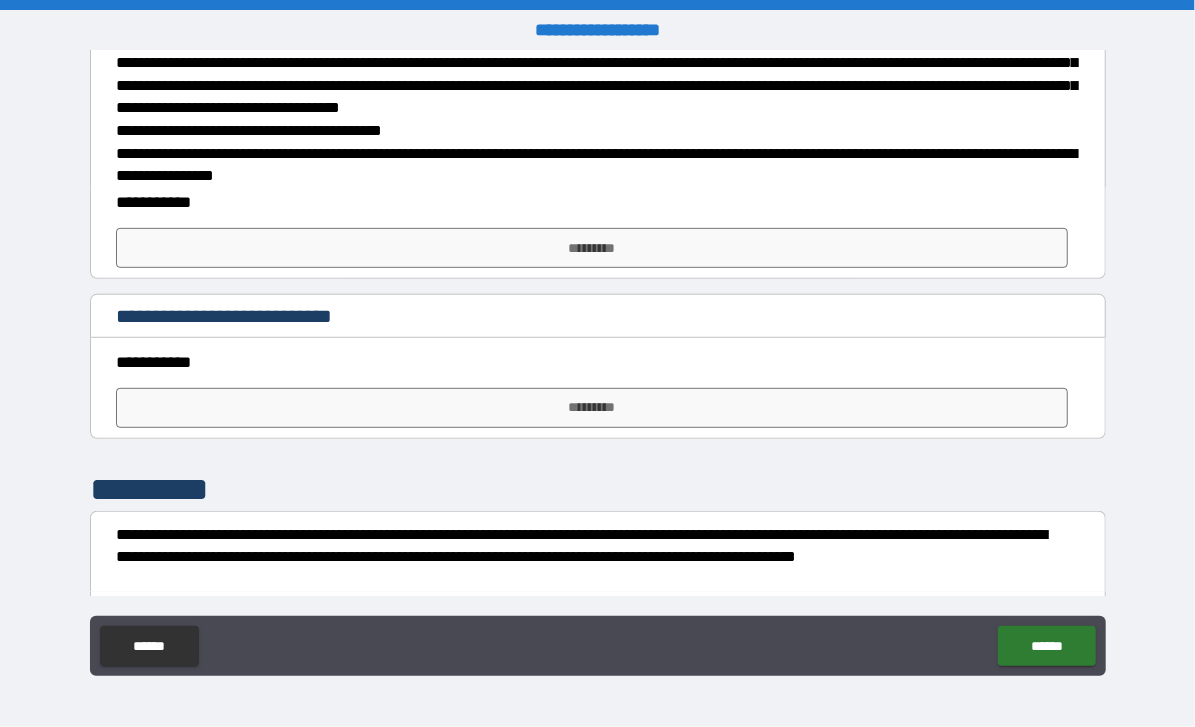 scroll, scrollTop: 335, scrollLeft: 0, axis: vertical 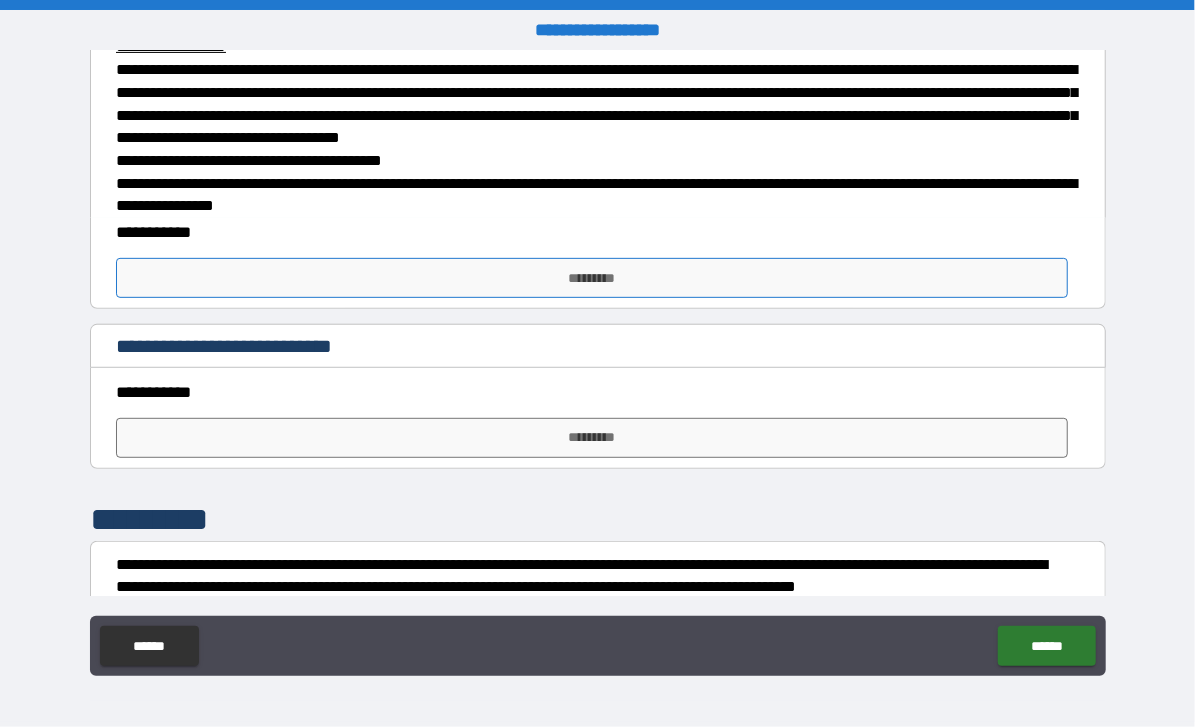 click on "*********" at bounding box center [592, 278] 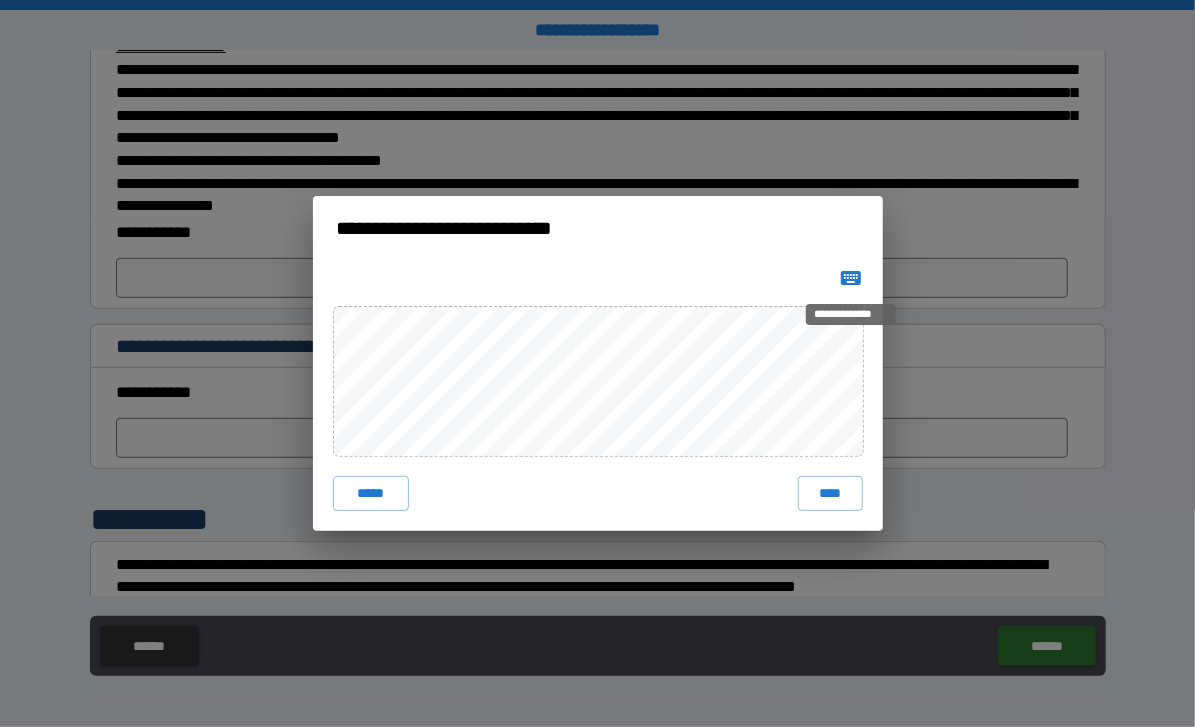 click 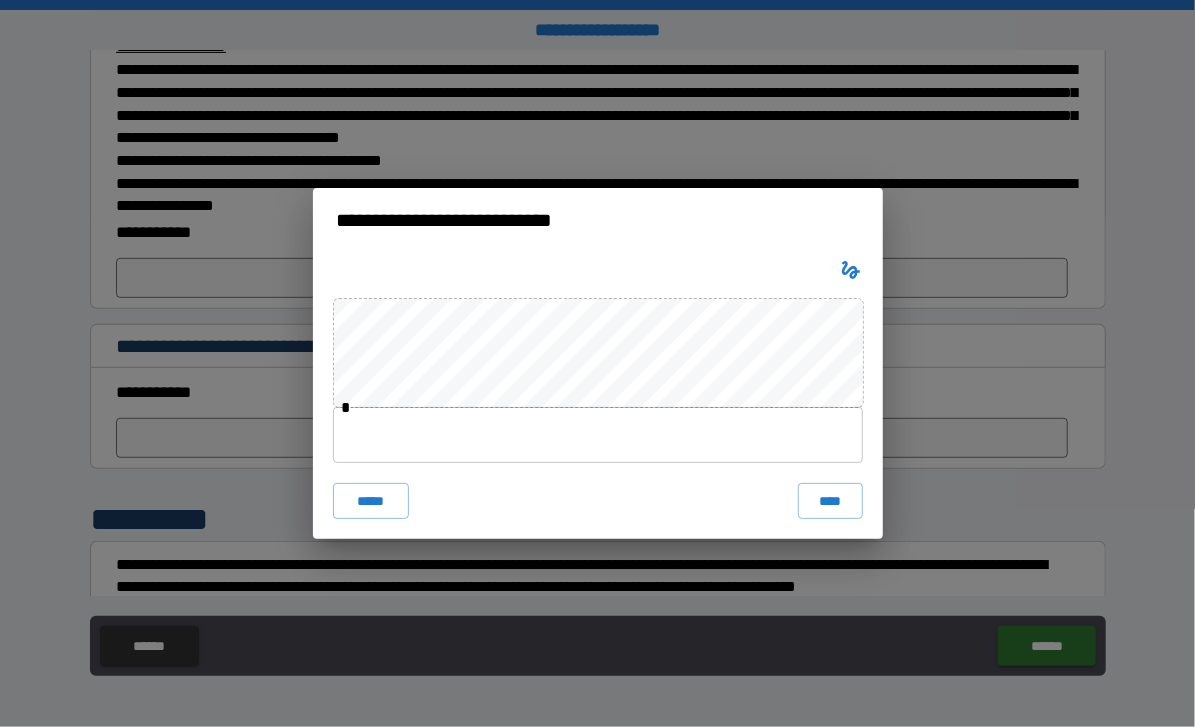 click 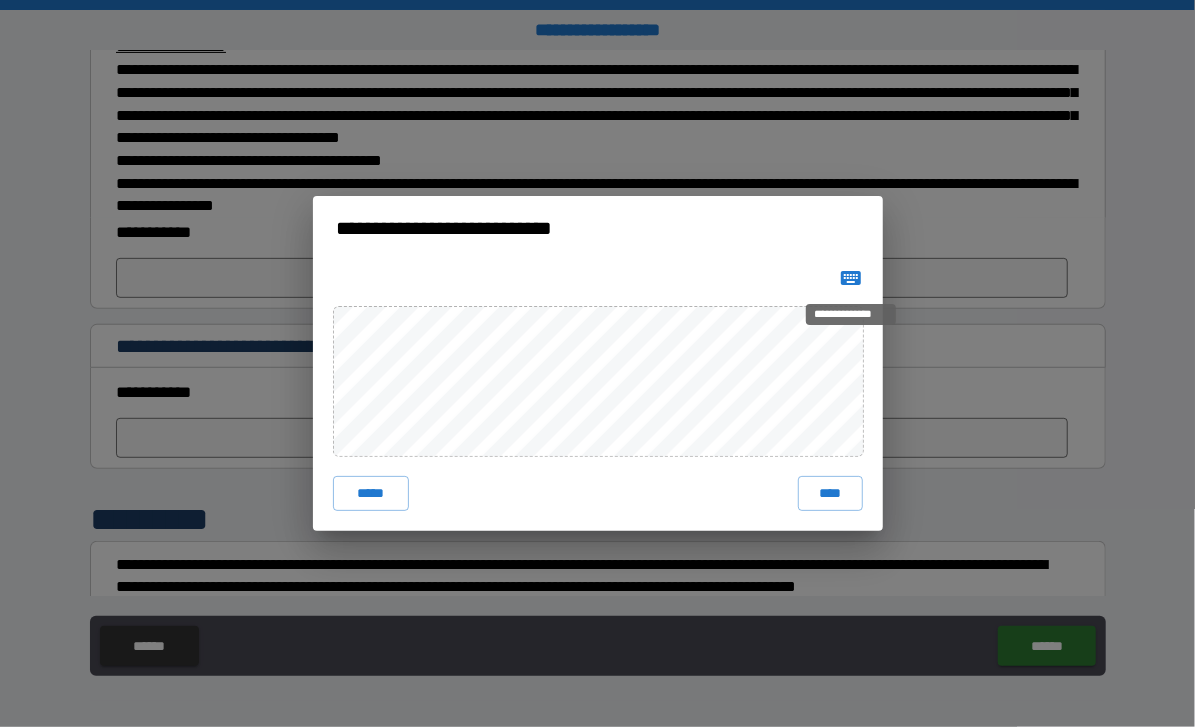 type 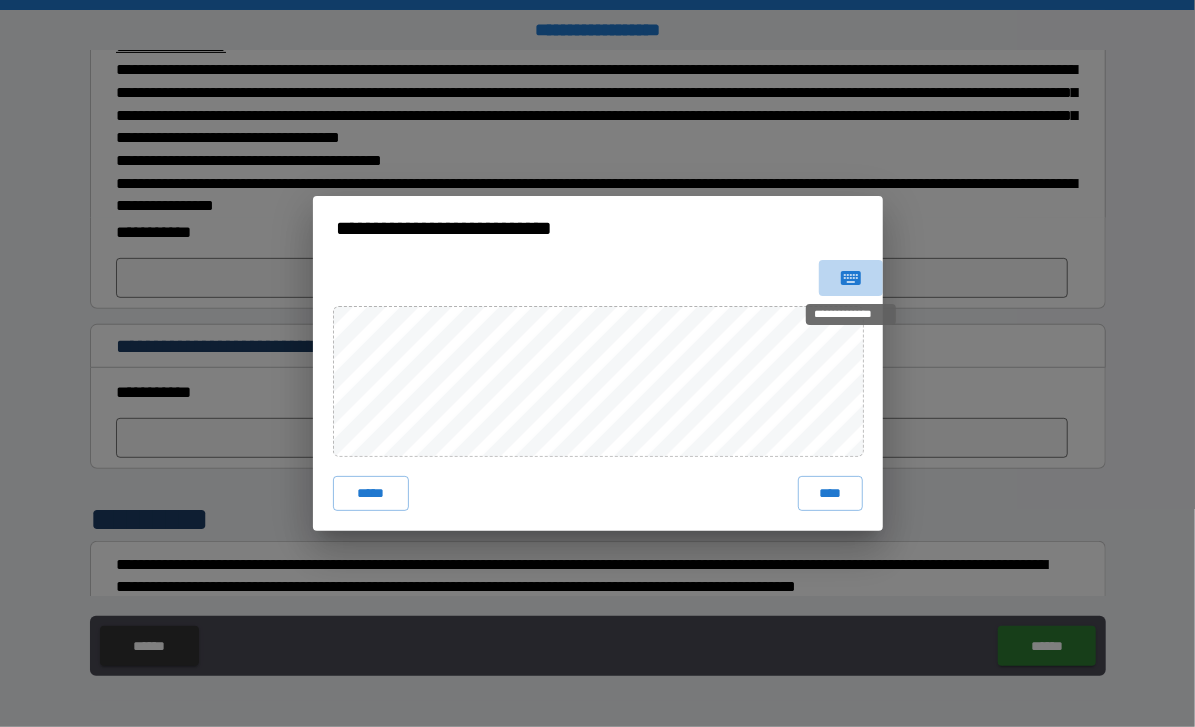 click 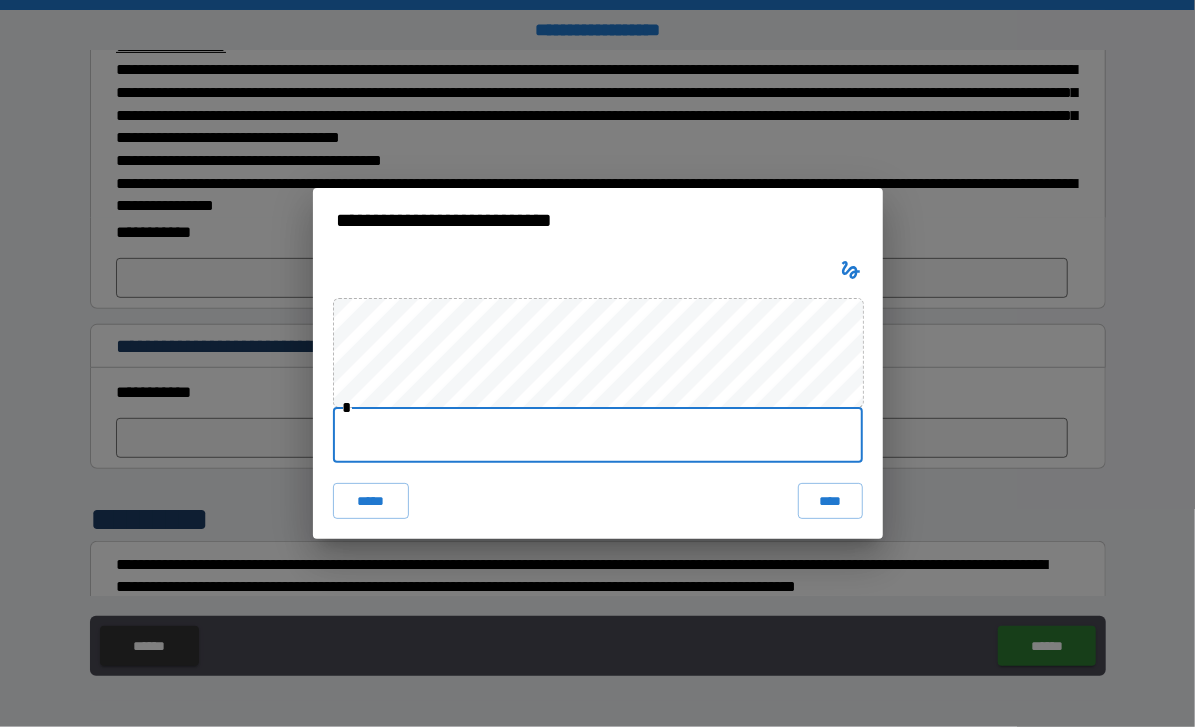click at bounding box center [598, 435] 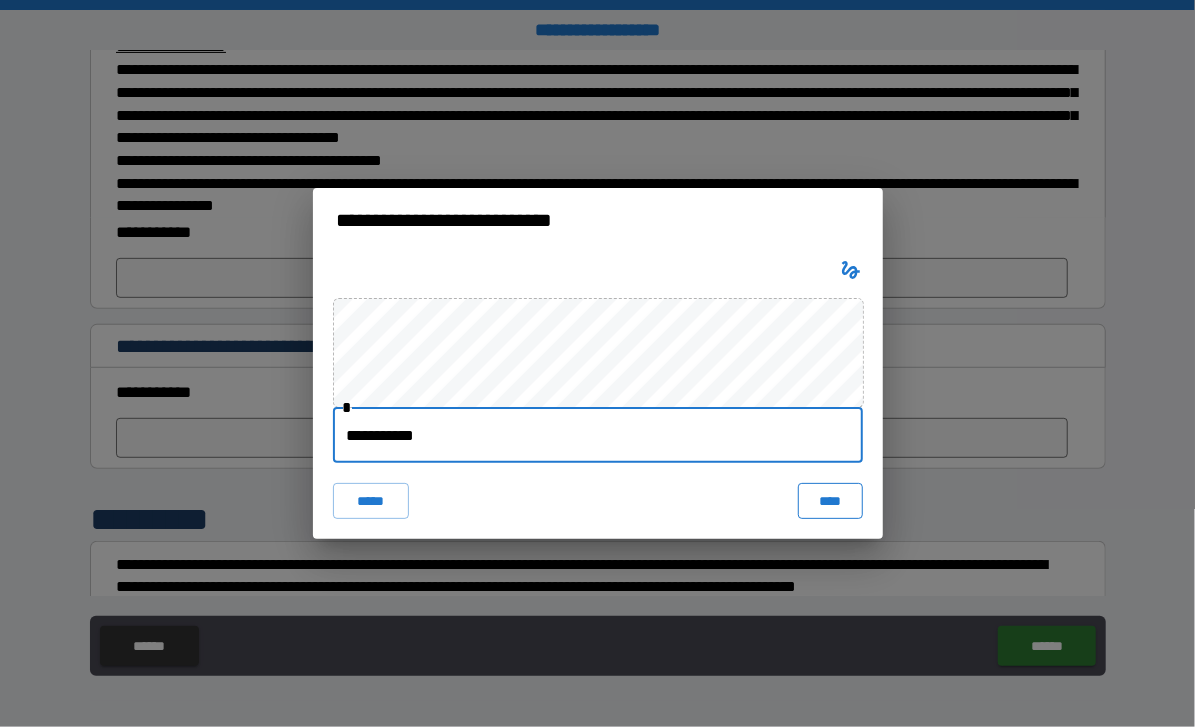 type on "**********" 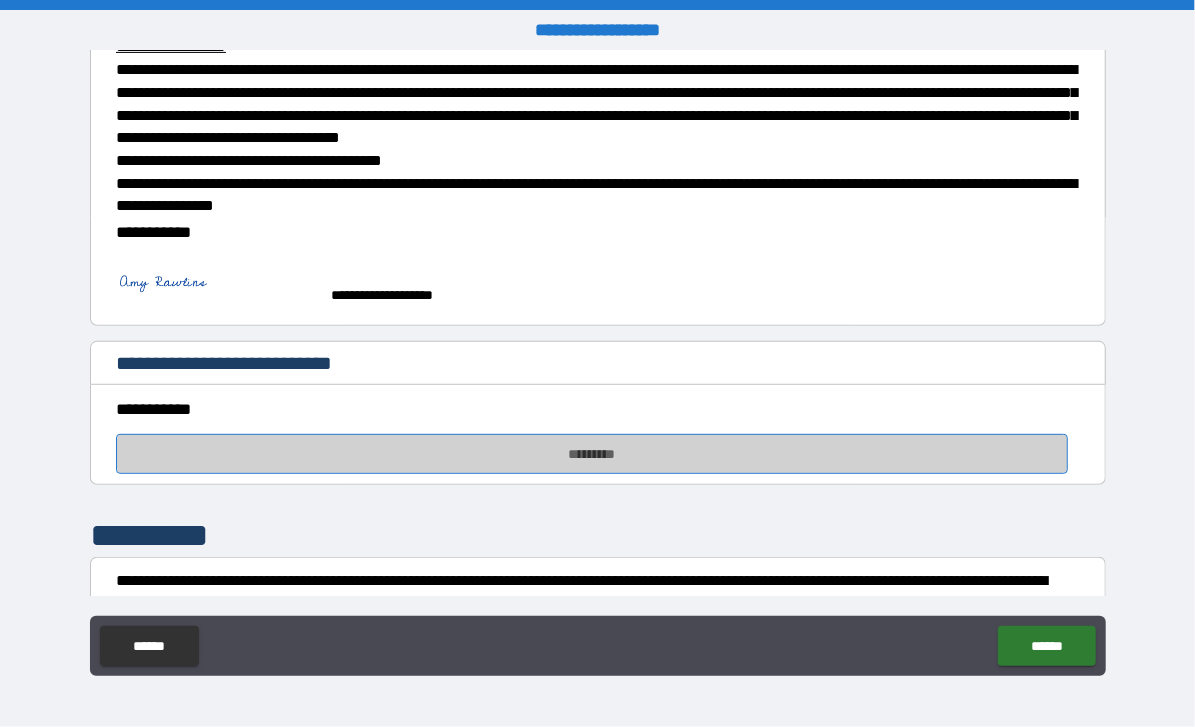 click on "*********" at bounding box center [592, 454] 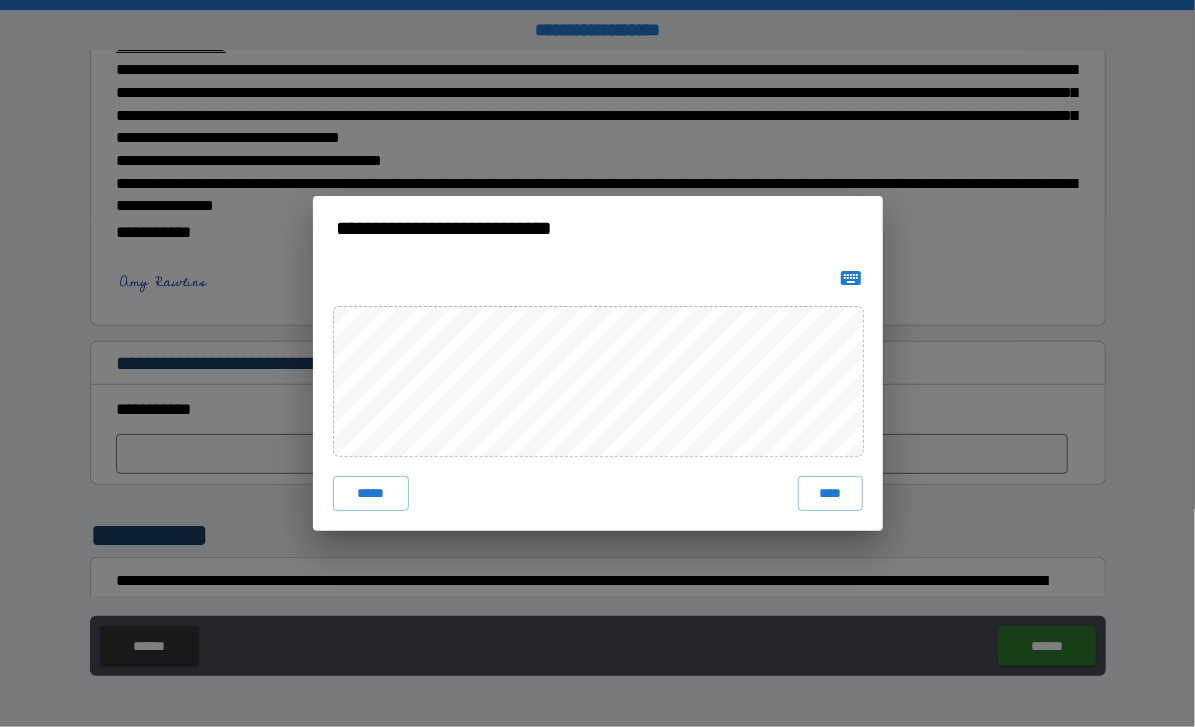 click 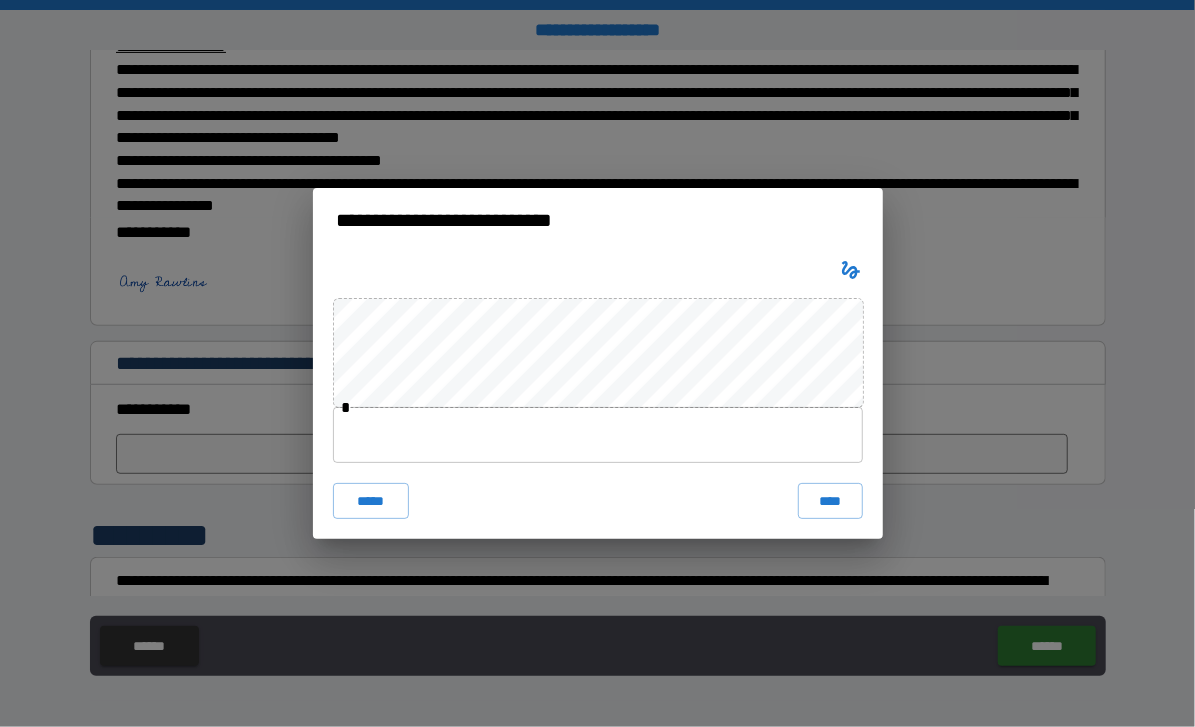 click at bounding box center [598, 435] 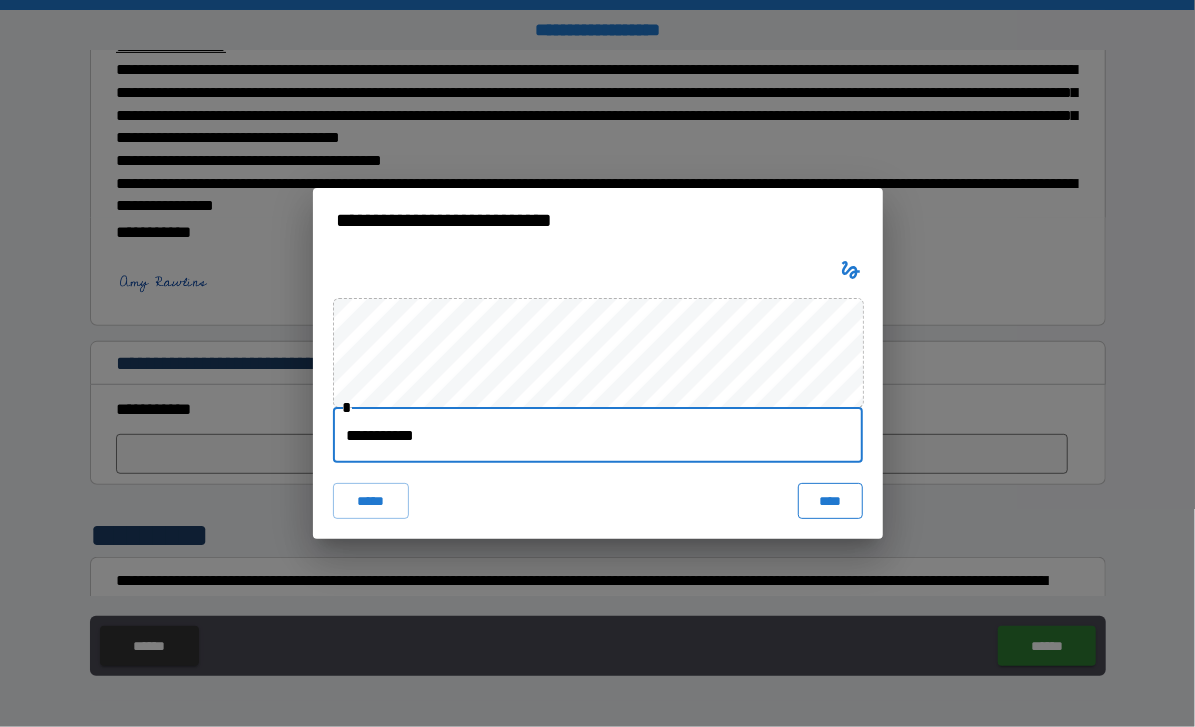 type on "**********" 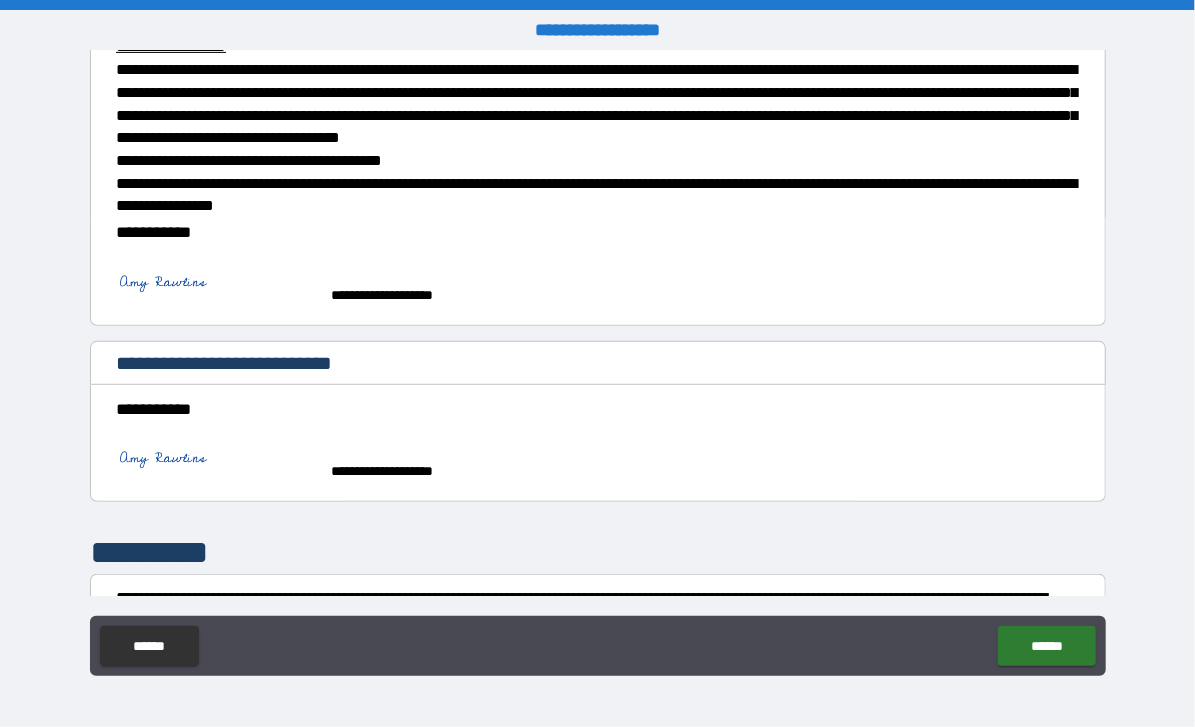 scroll, scrollTop: 554, scrollLeft: 0, axis: vertical 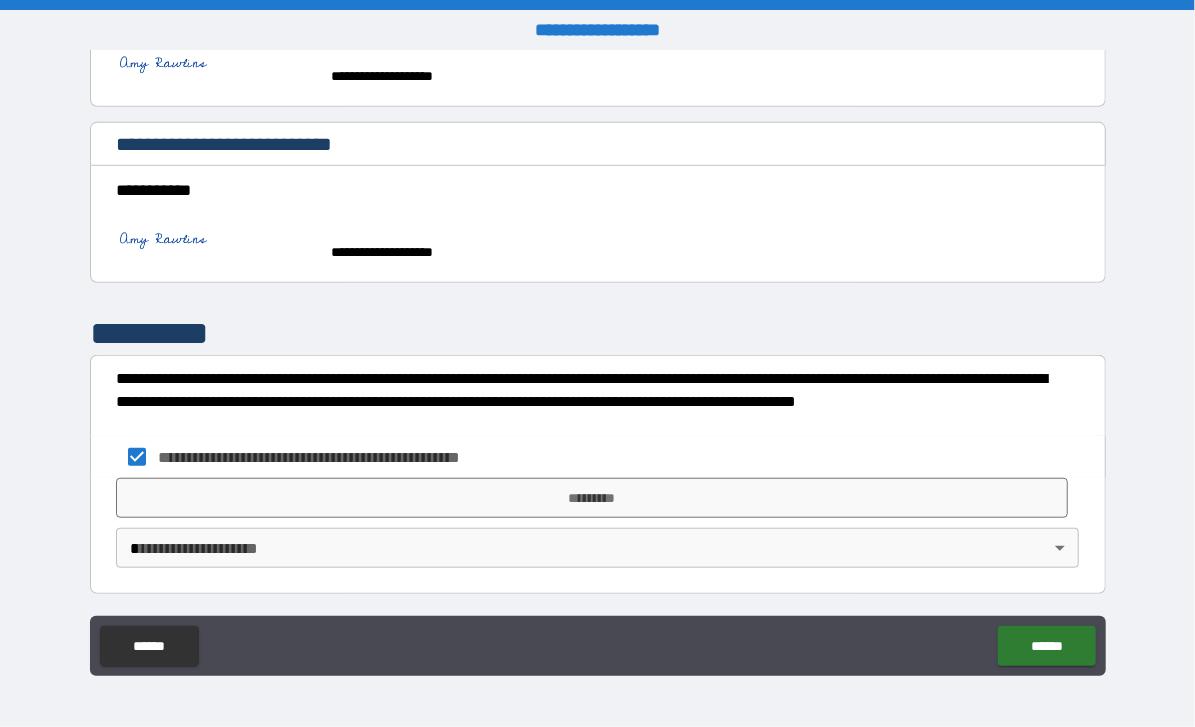 click on "**********" at bounding box center [597, 363] 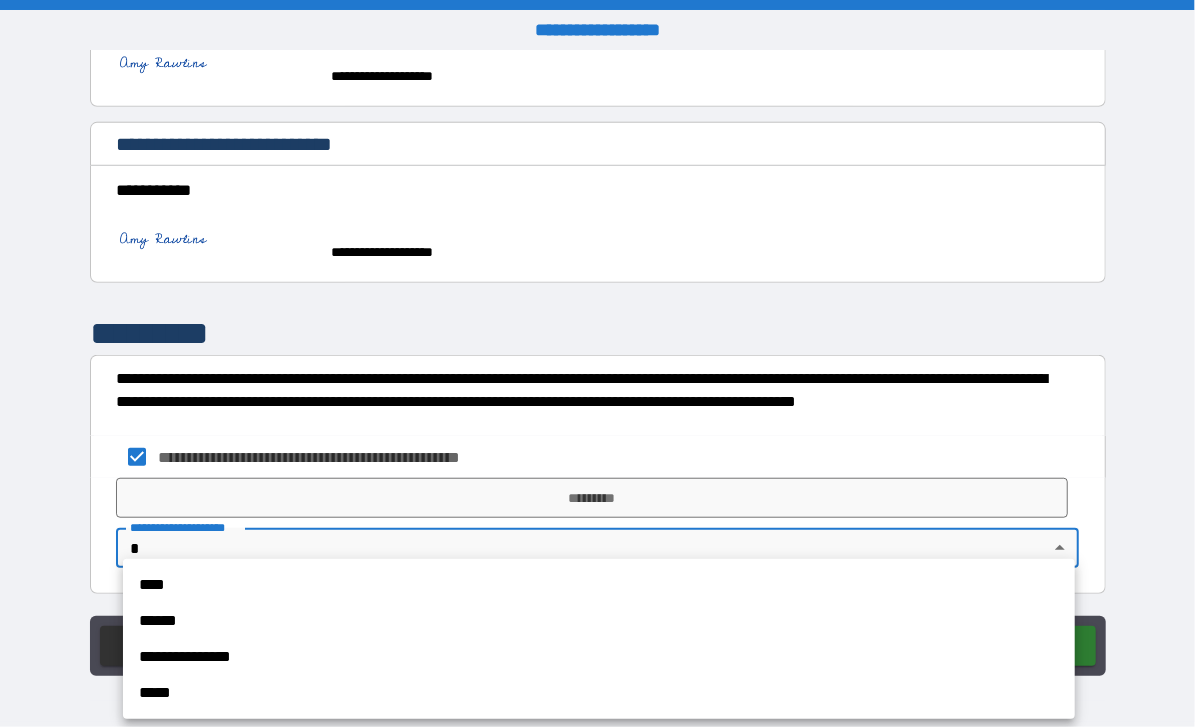 click on "**********" at bounding box center (599, 657) 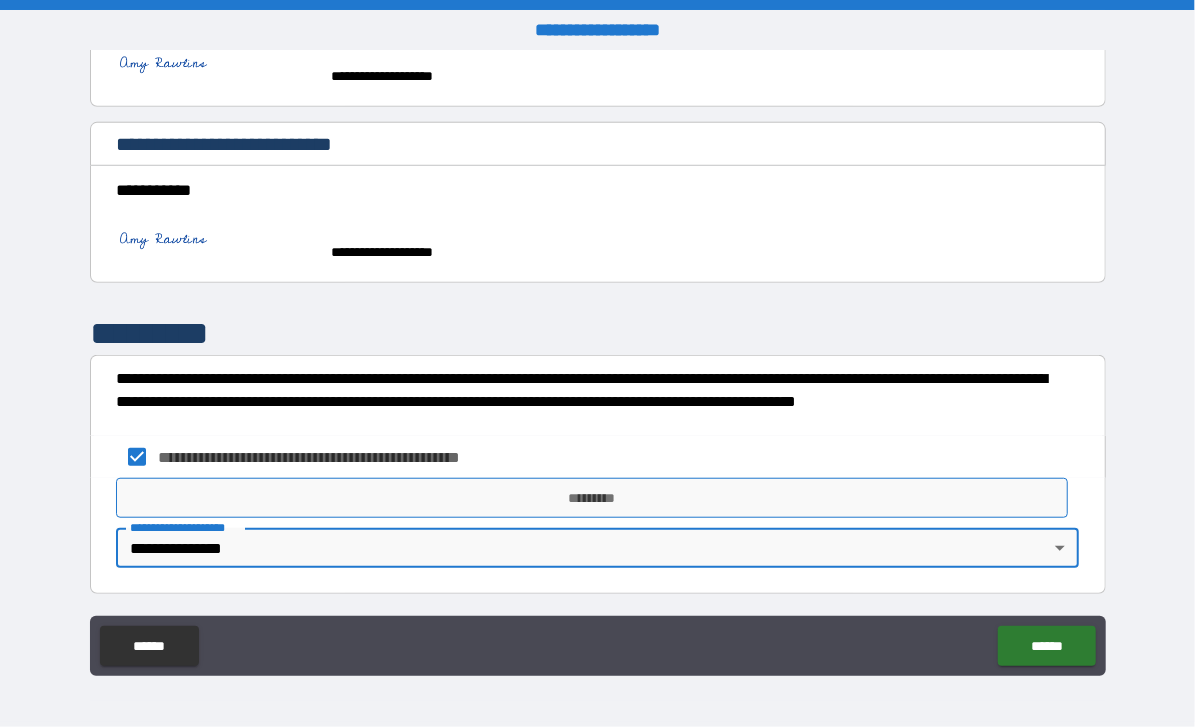 click on "*********" at bounding box center [592, 498] 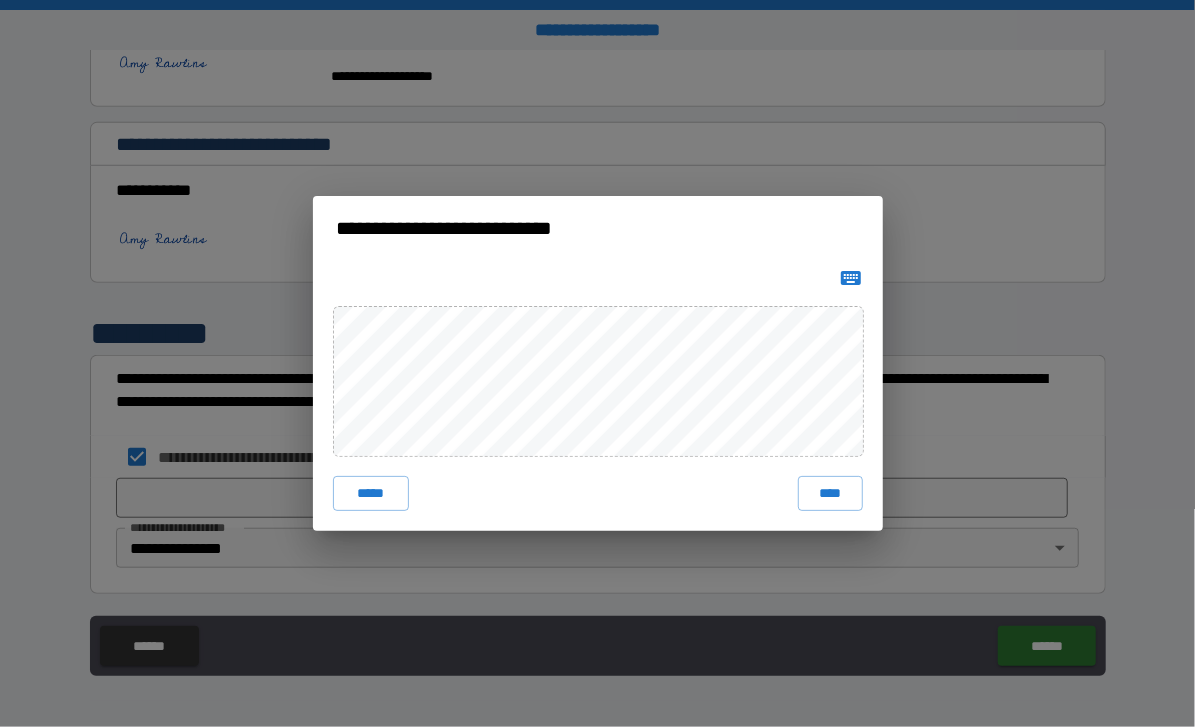 click 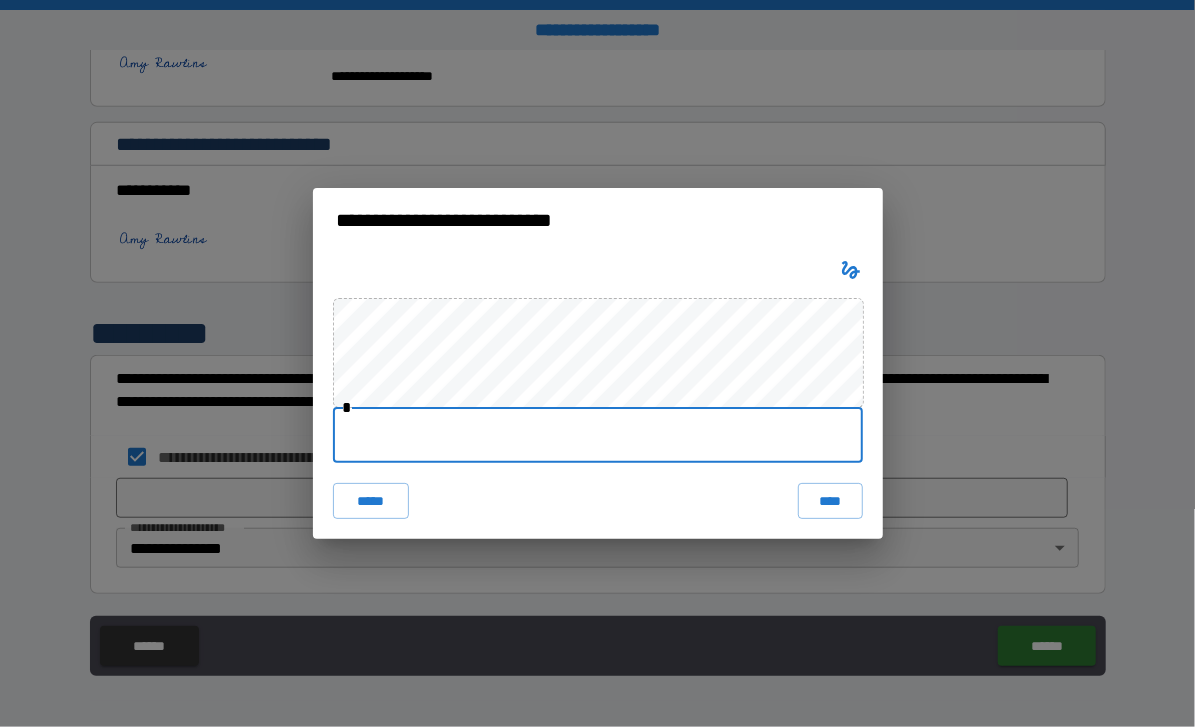 click at bounding box center (598, 435) 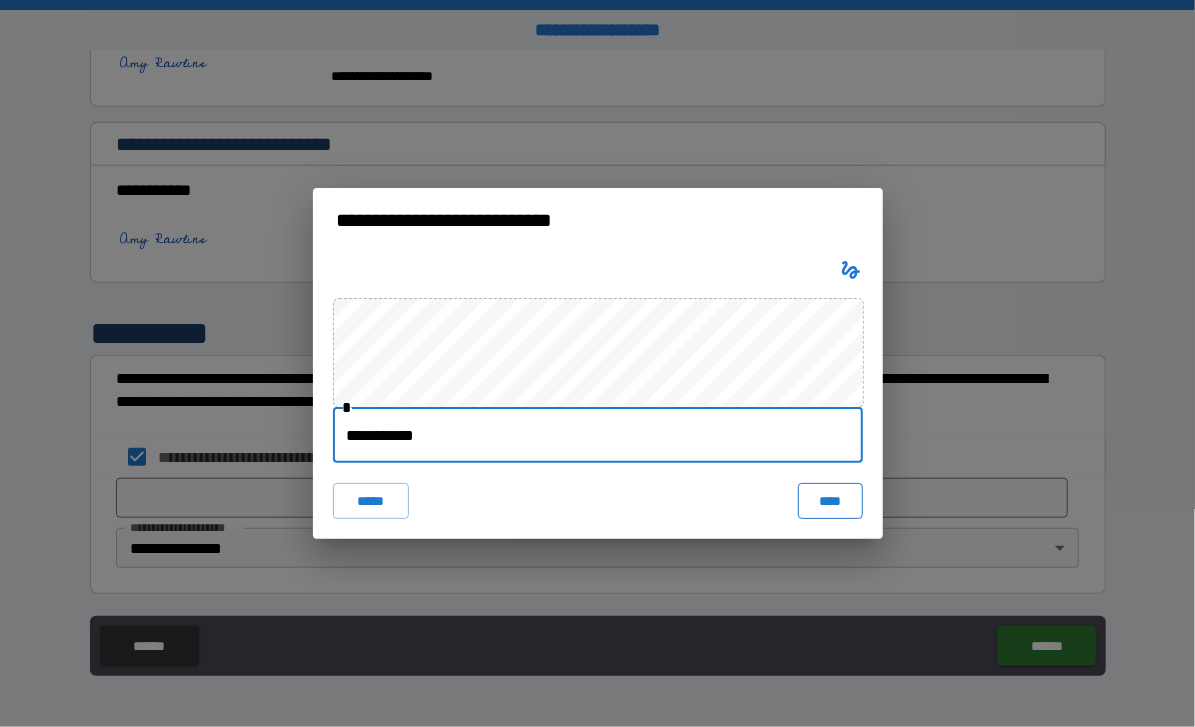 type on "**********" 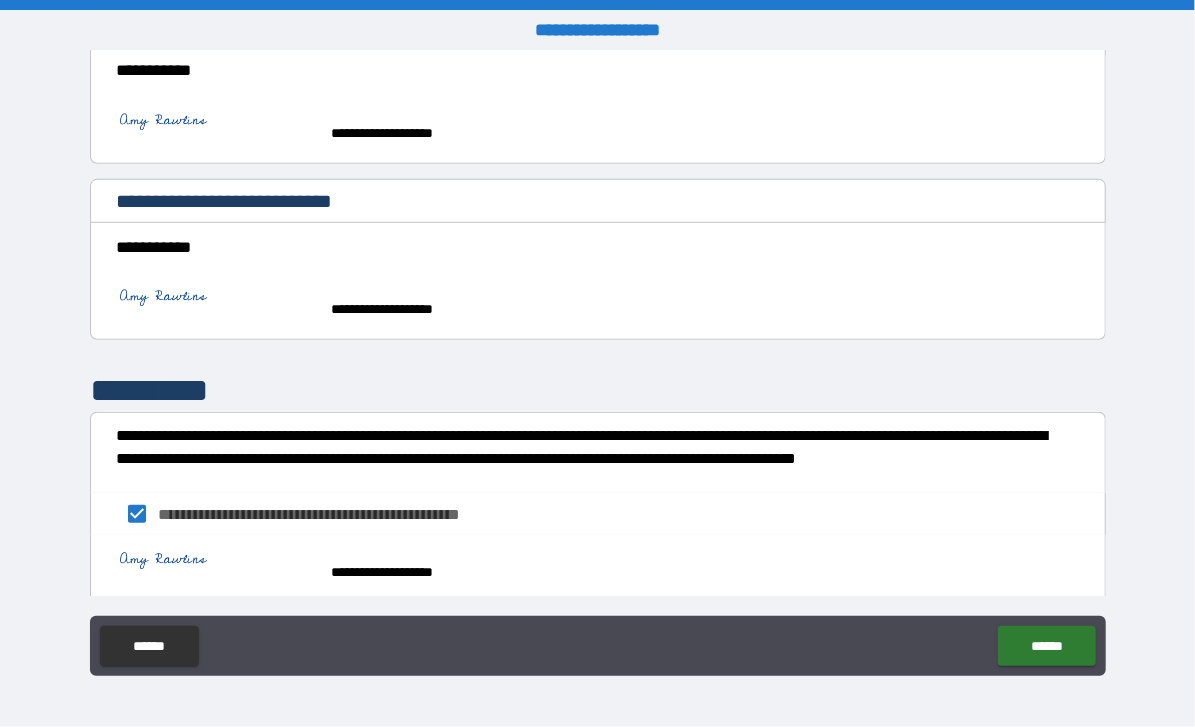 scroll, scrollTop: 570, scrollLeft: 0, axis: vertical 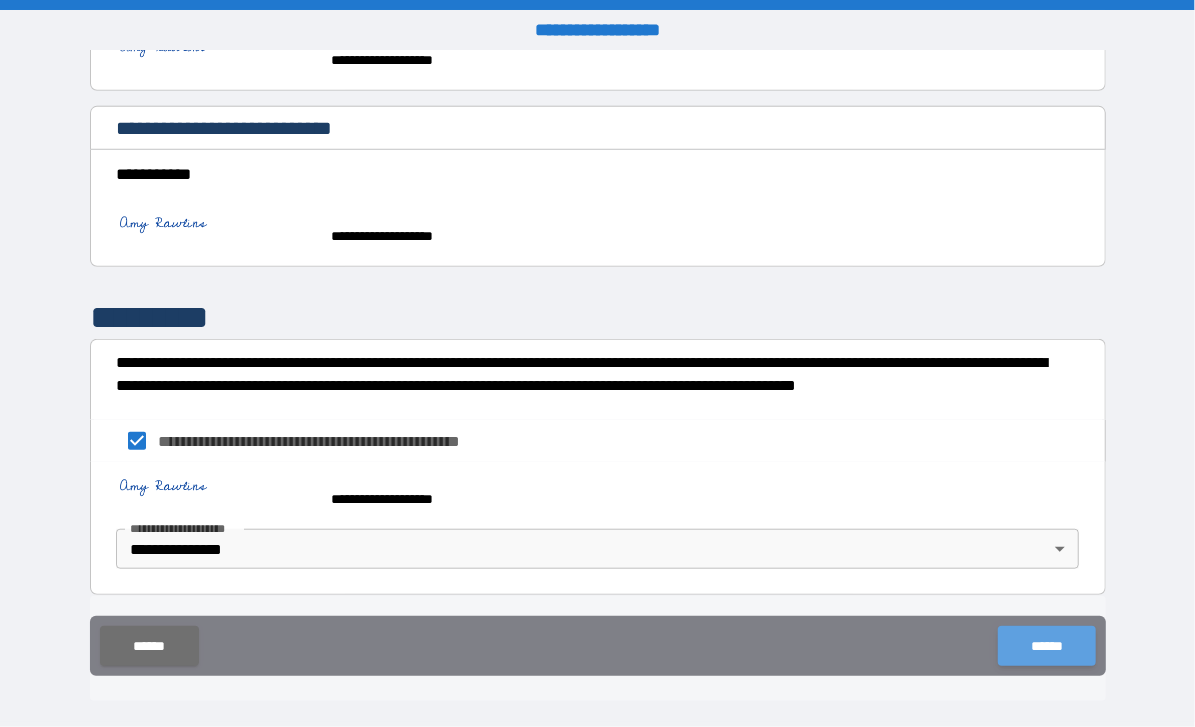 click on "******" at bounding box center (1046, 646) 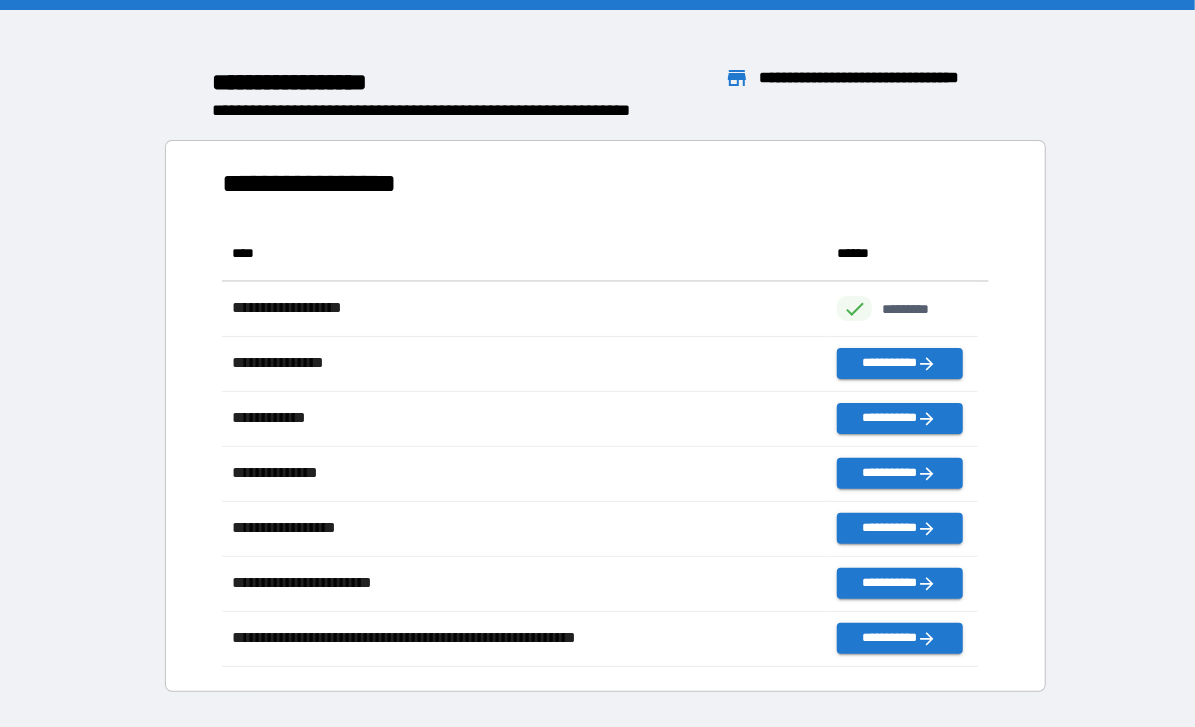 scroll, scrollTop: 16, scrollLeft: 16, axis: both 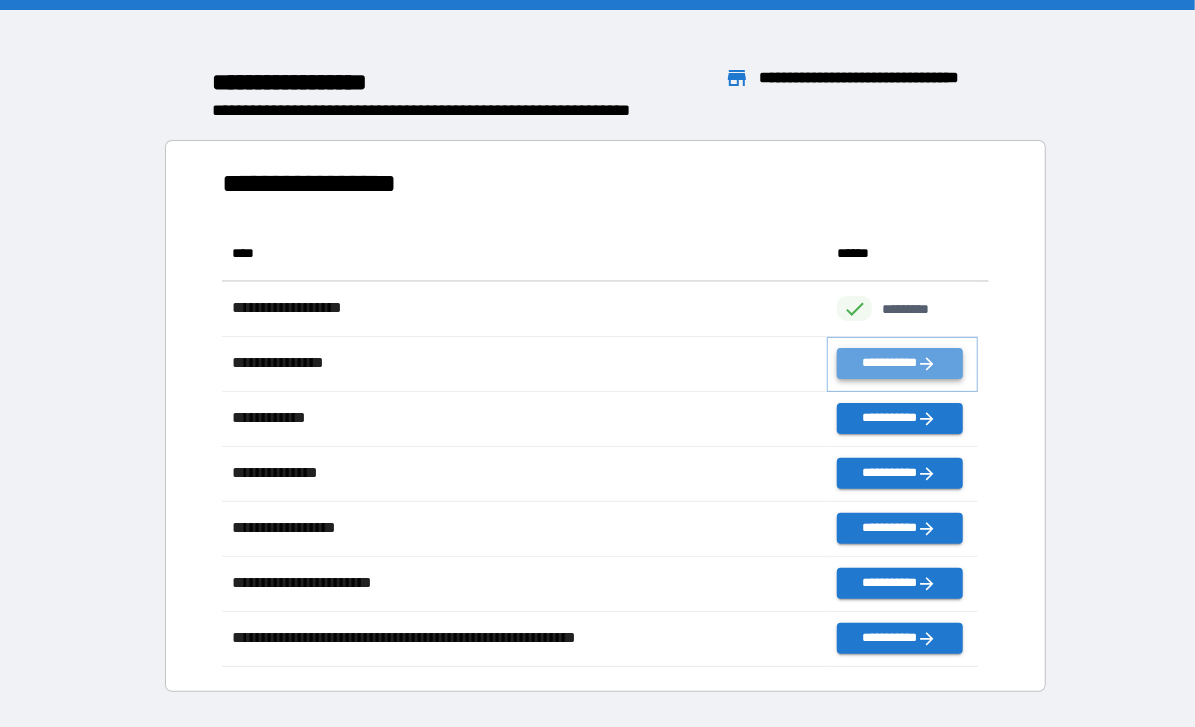 click on "**********" at bounding box center [899, 363] 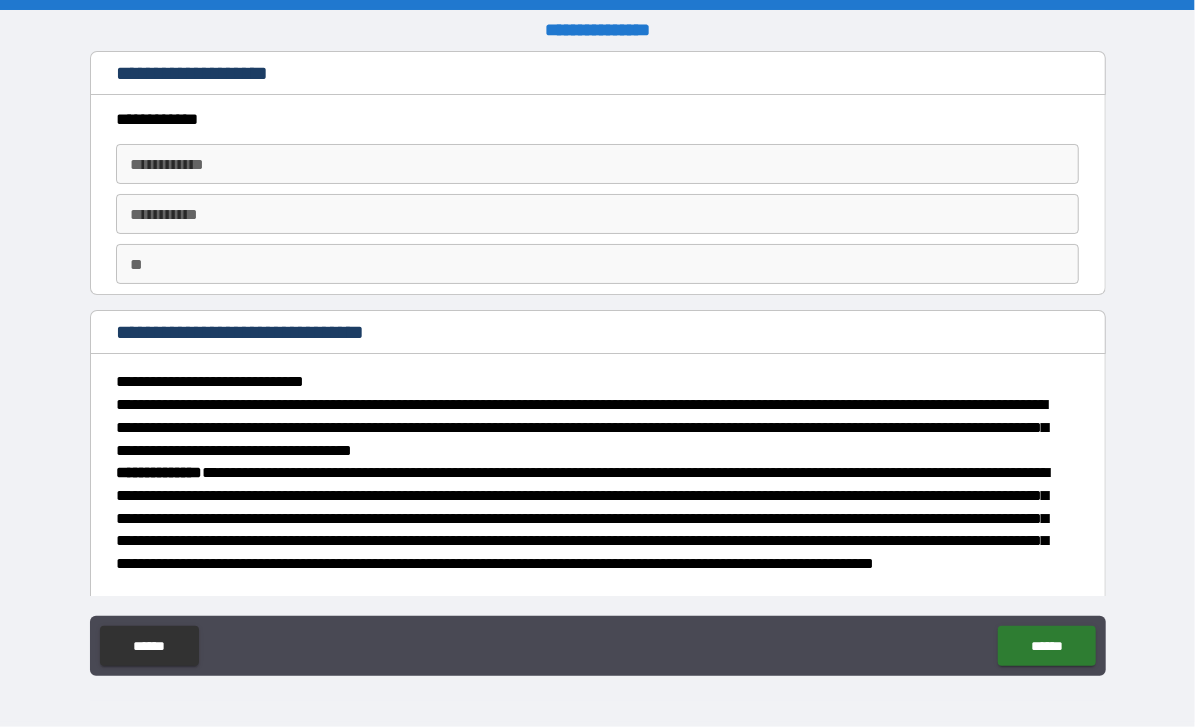 click on "**********" at bounding box center [597, 164] 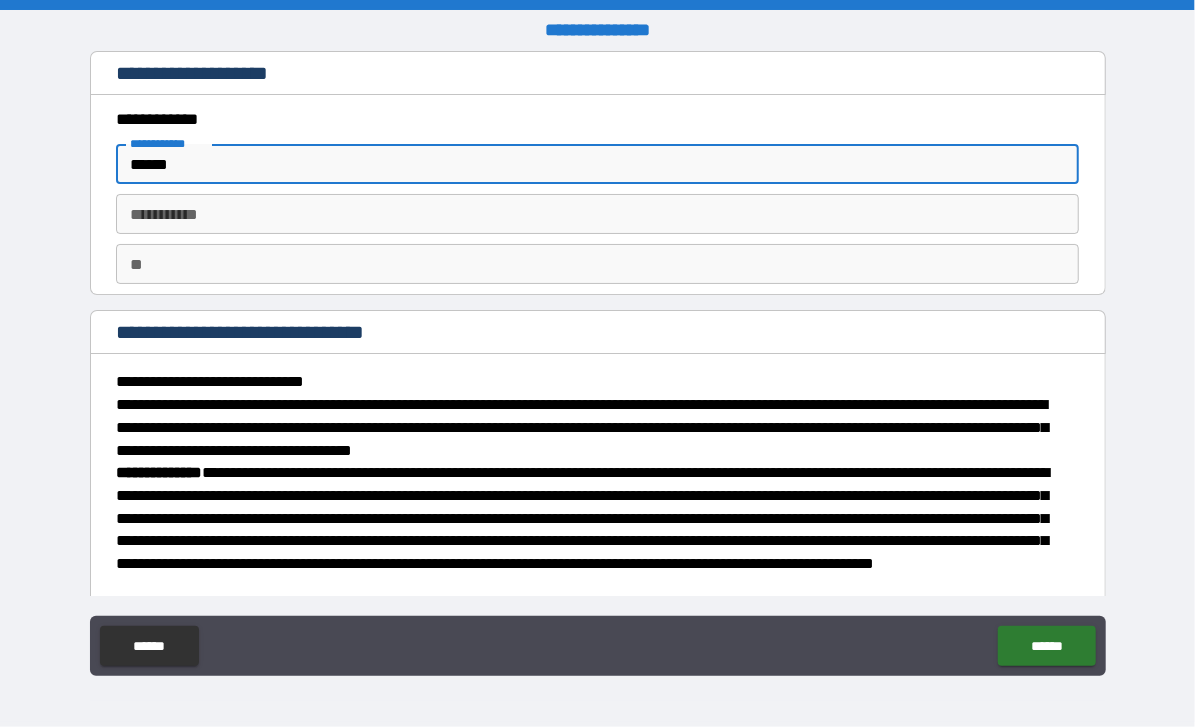 type on "*****" 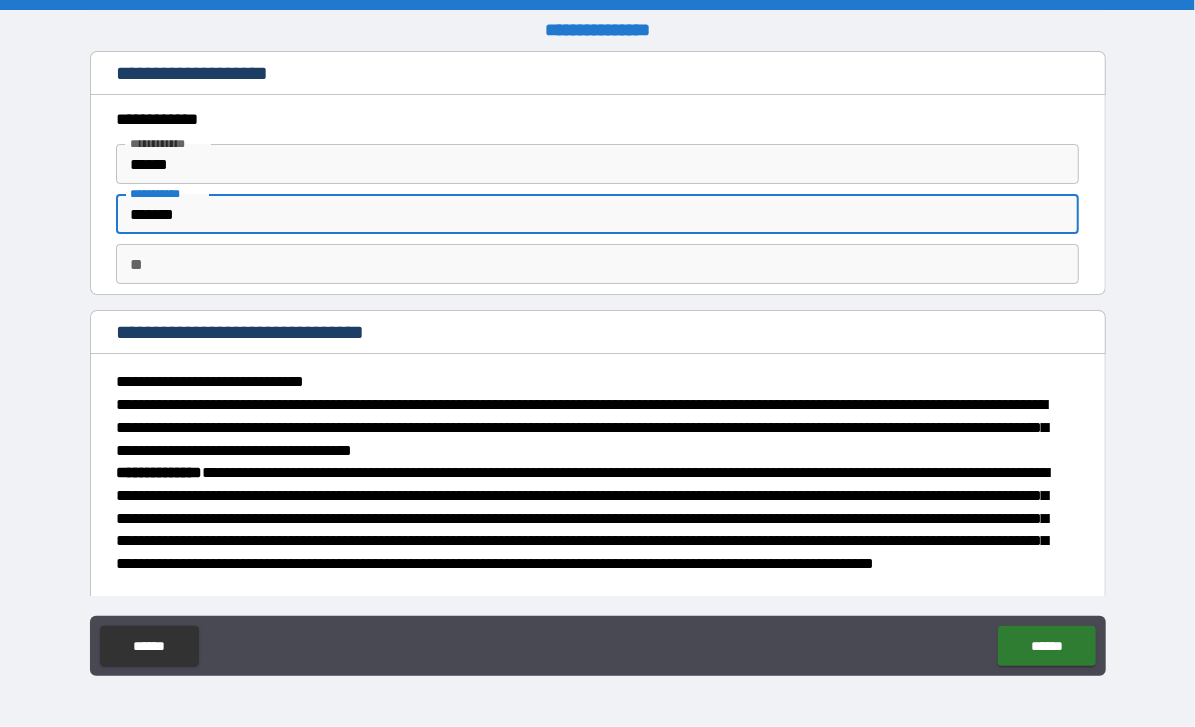 type on "*******" 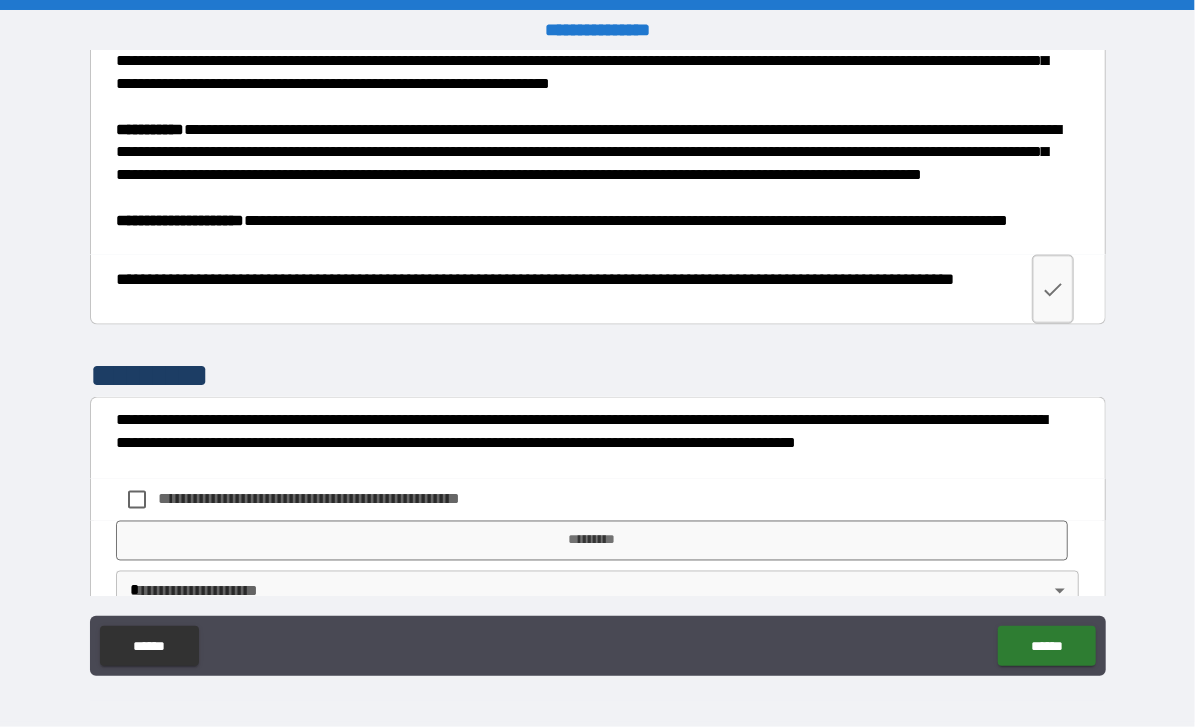 scroll, scrollTop: 1462, scrollLeft: 0, axis: vertical 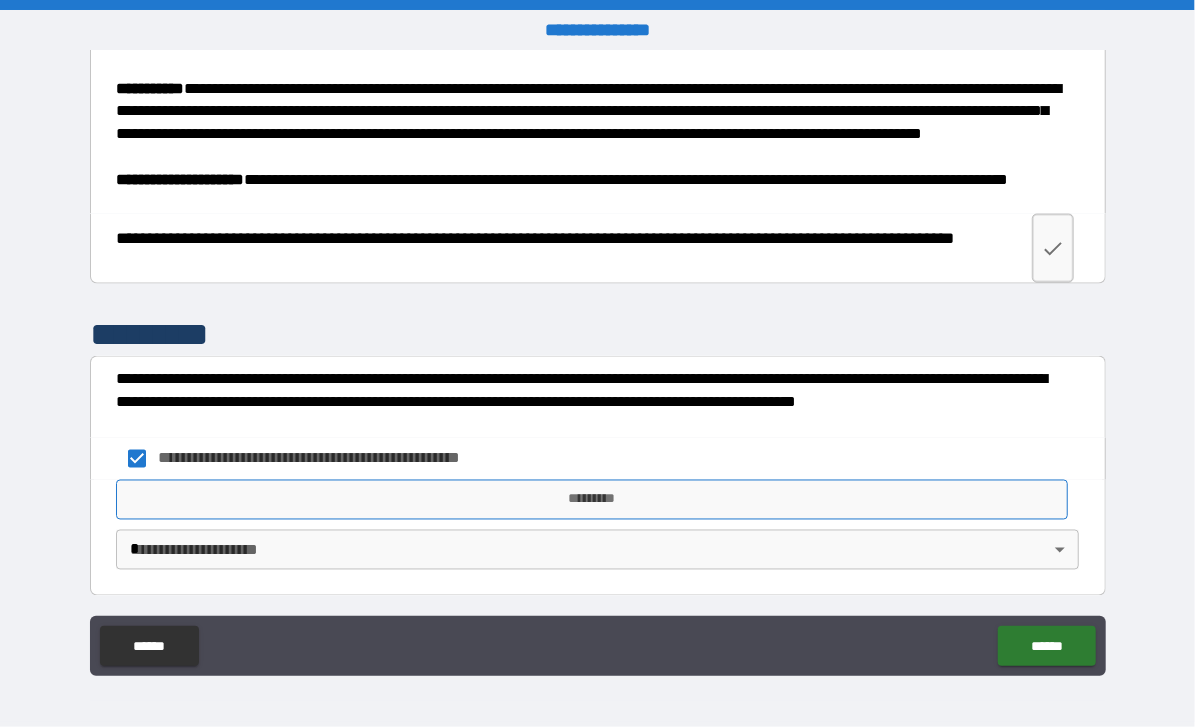 click on "*********" at bounding box center [592, 500] 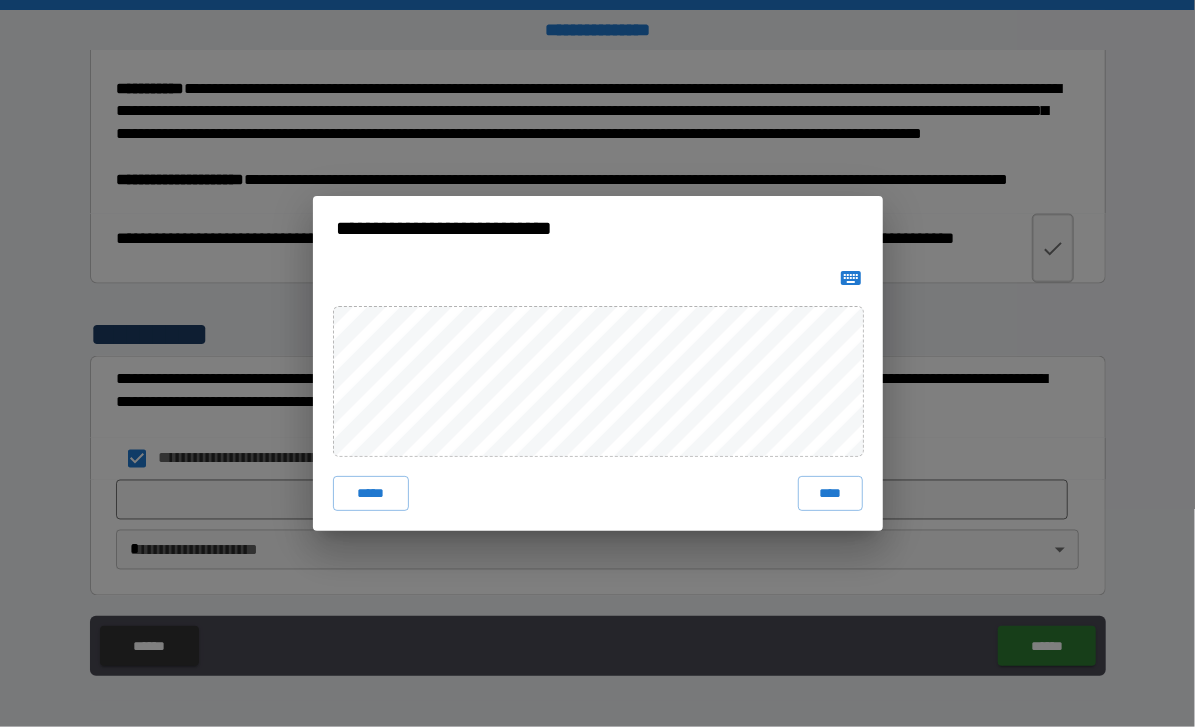 click 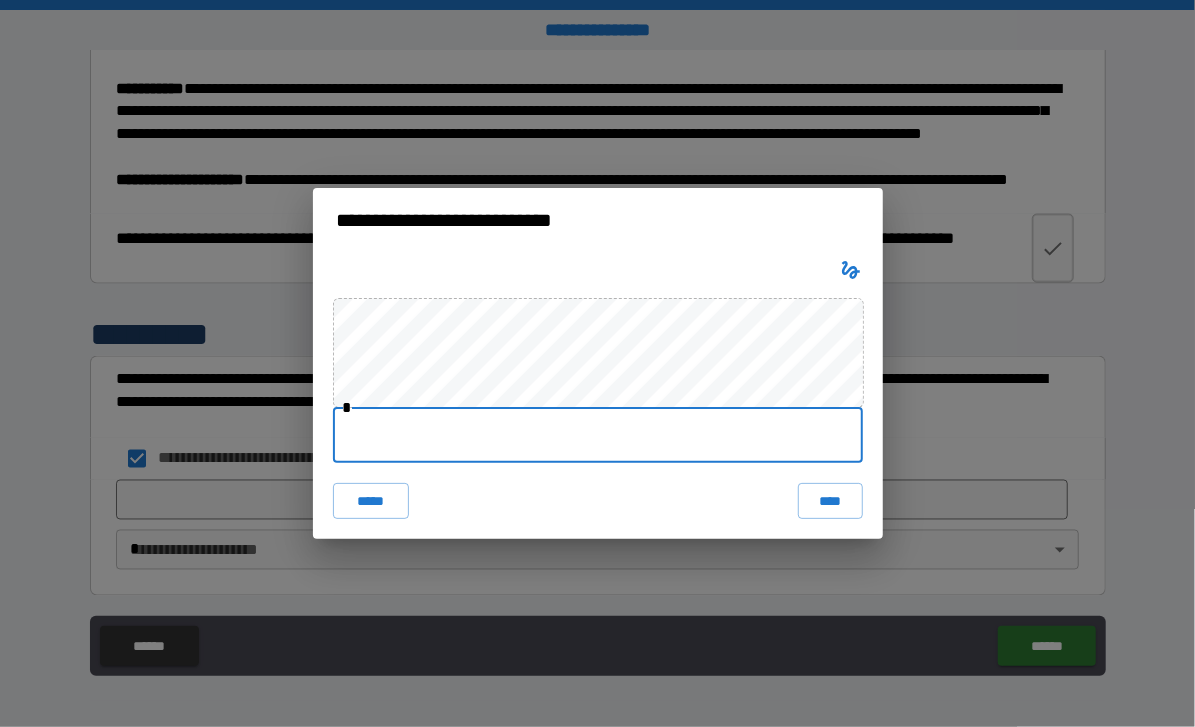 click at bounding box center (598, 435) 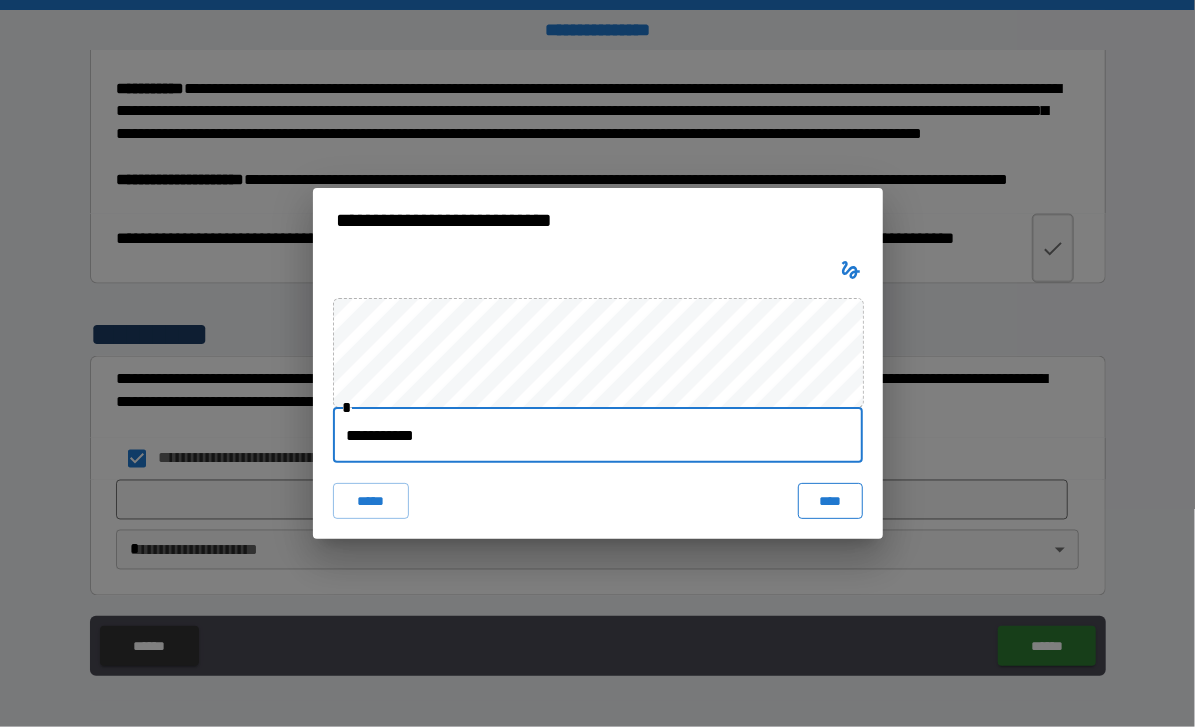type on "**********" 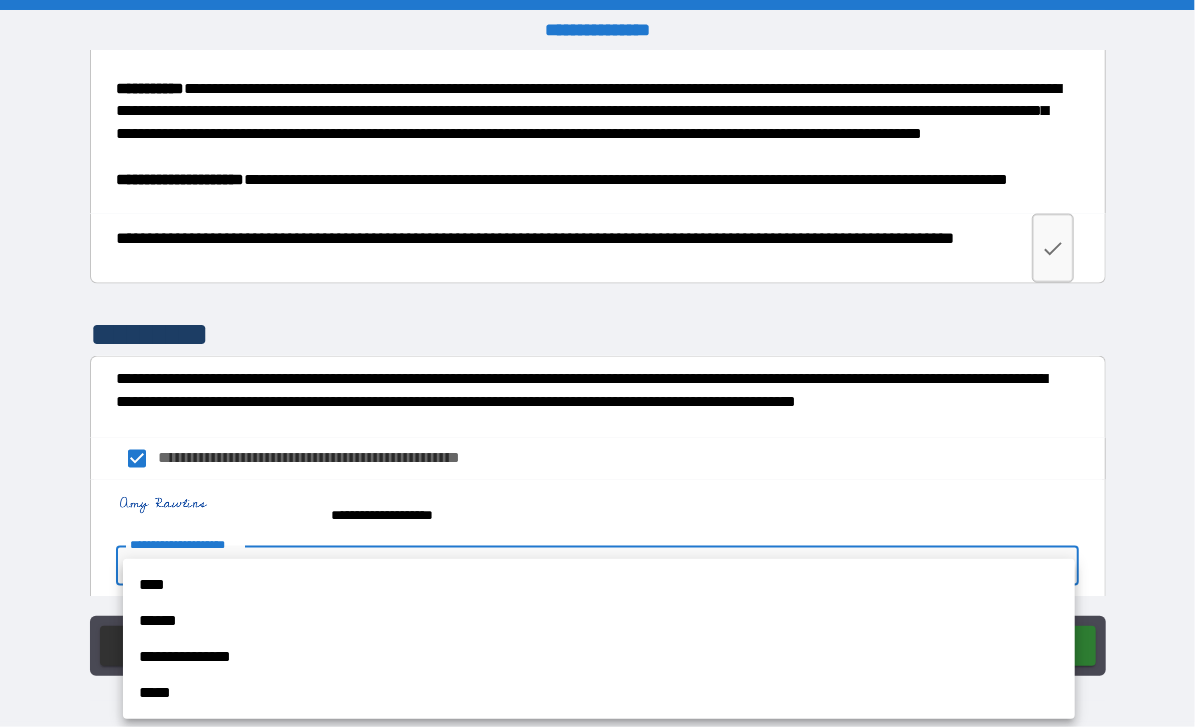 click on "**********" at bounding box center [597, 363] 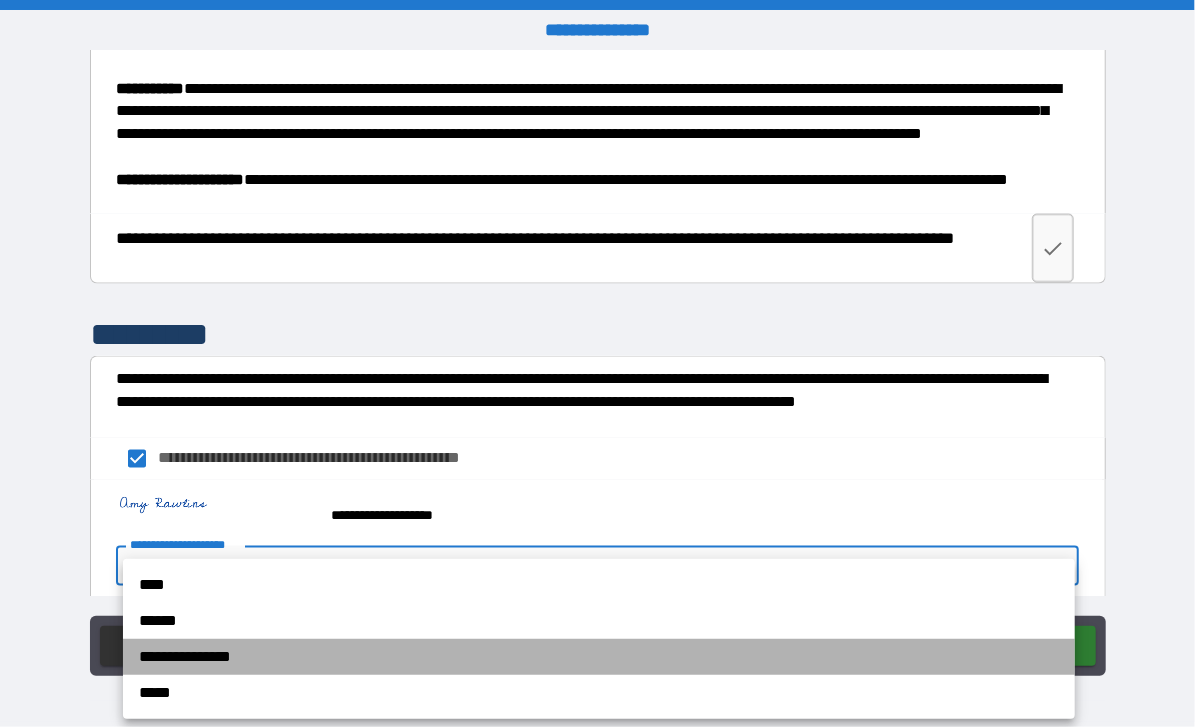 click on "**********" at bounding box center (599, 657) 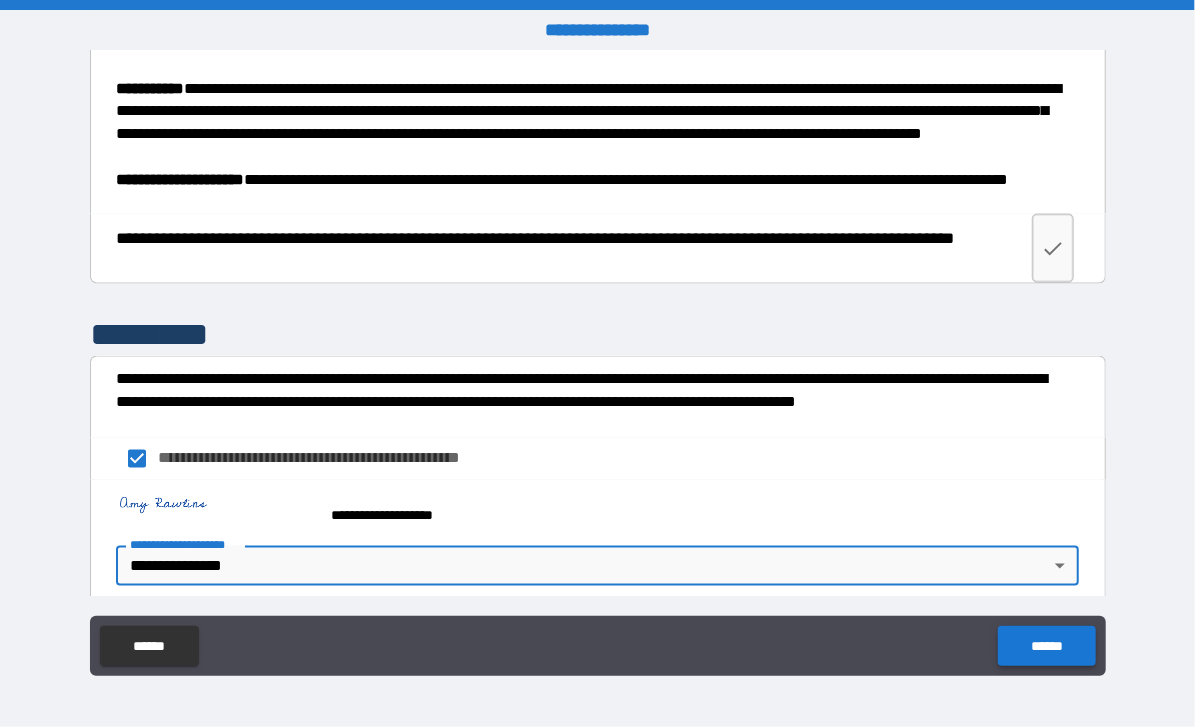click on "******" at bounding box center (1046, 646) 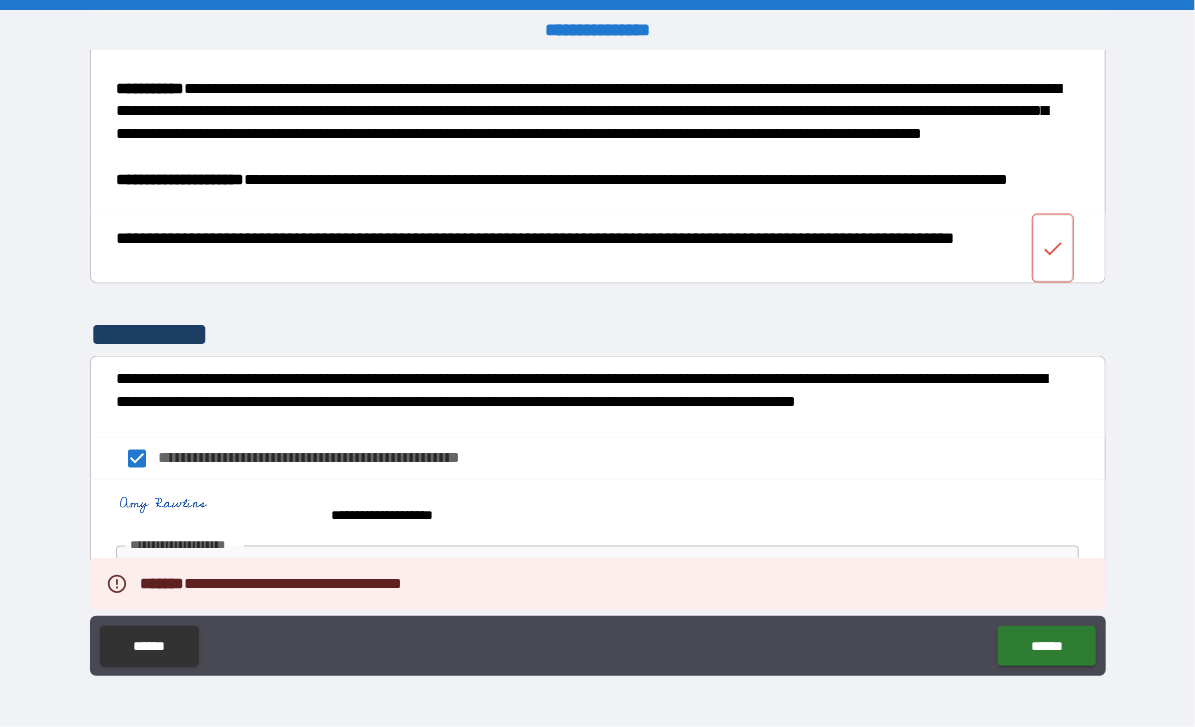 click 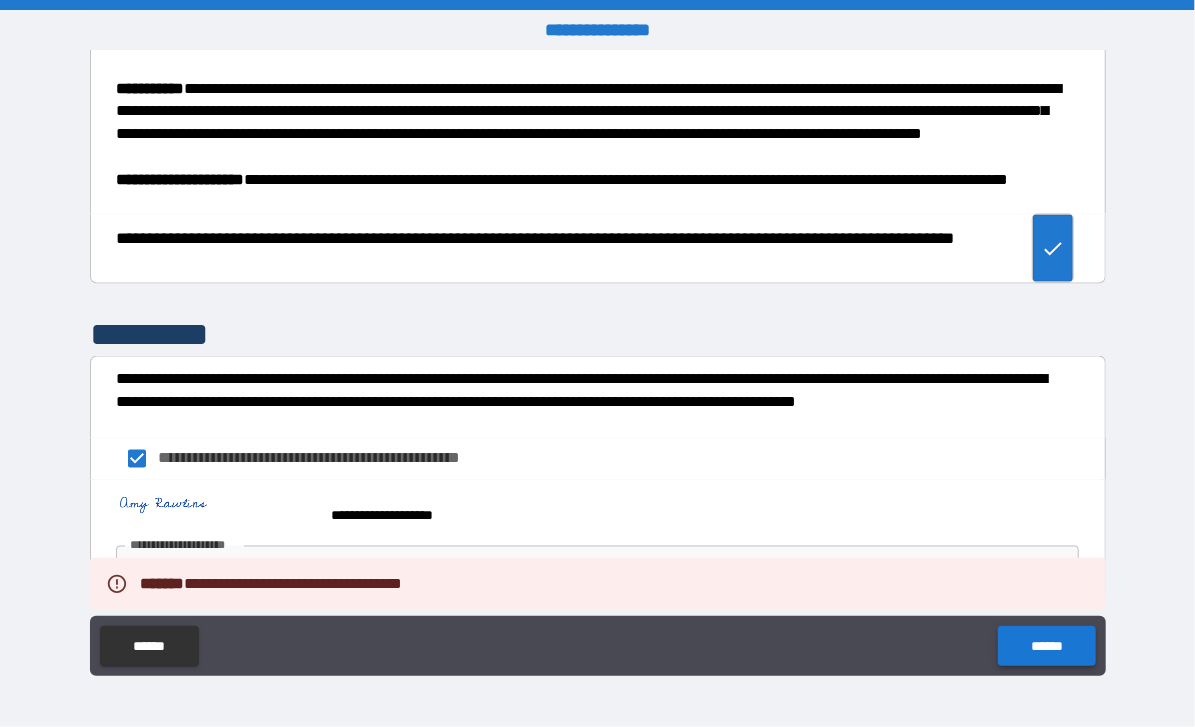 click on "******" at bounding box center [1046, 646] 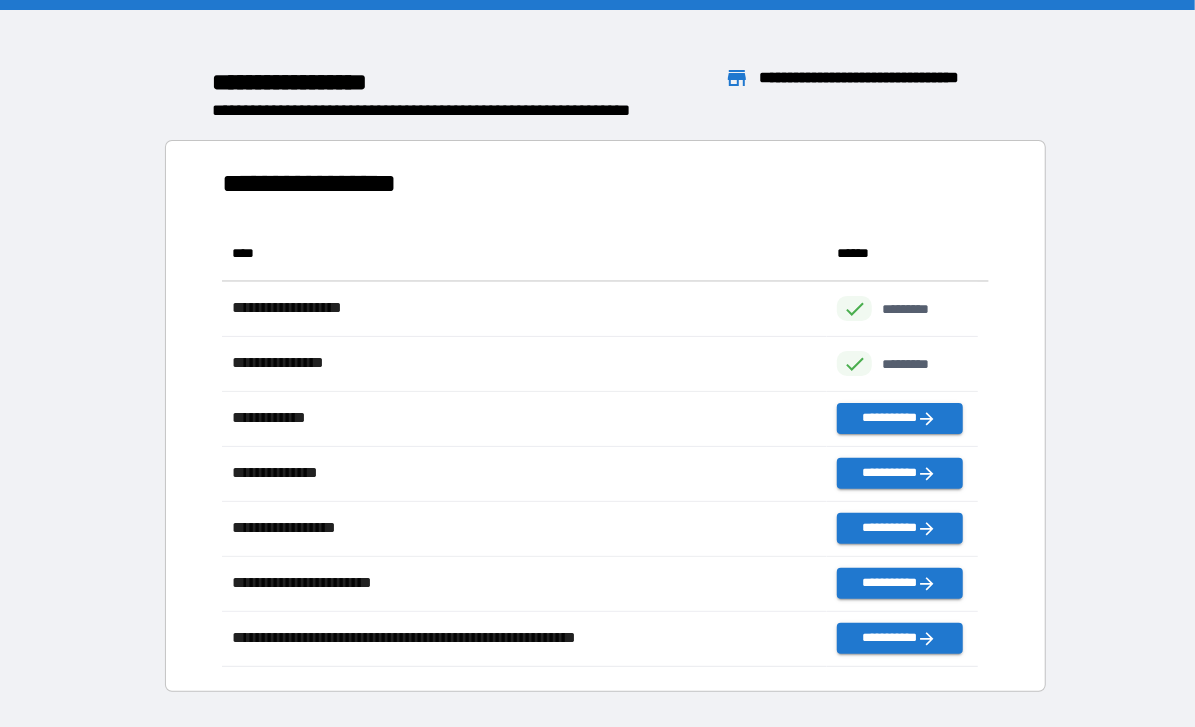scroll, scrollTop: 16, scrollLeft: 16, axis: both 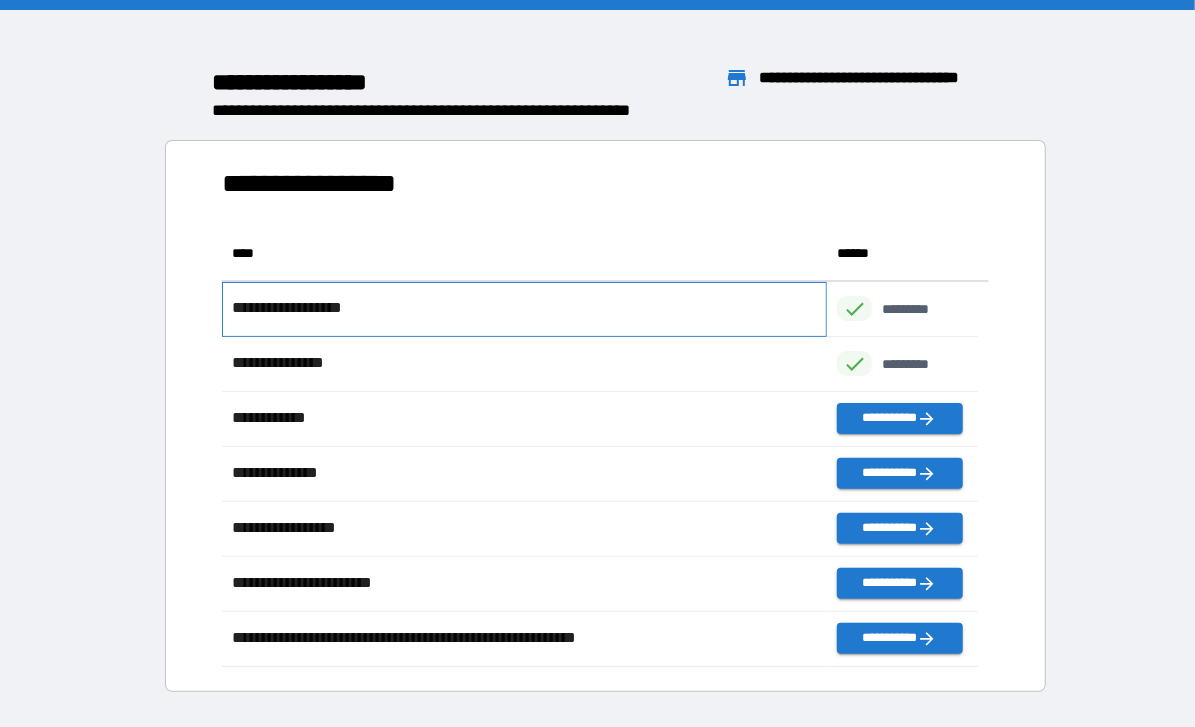 click on "**********" at bounding box center (305, 308) 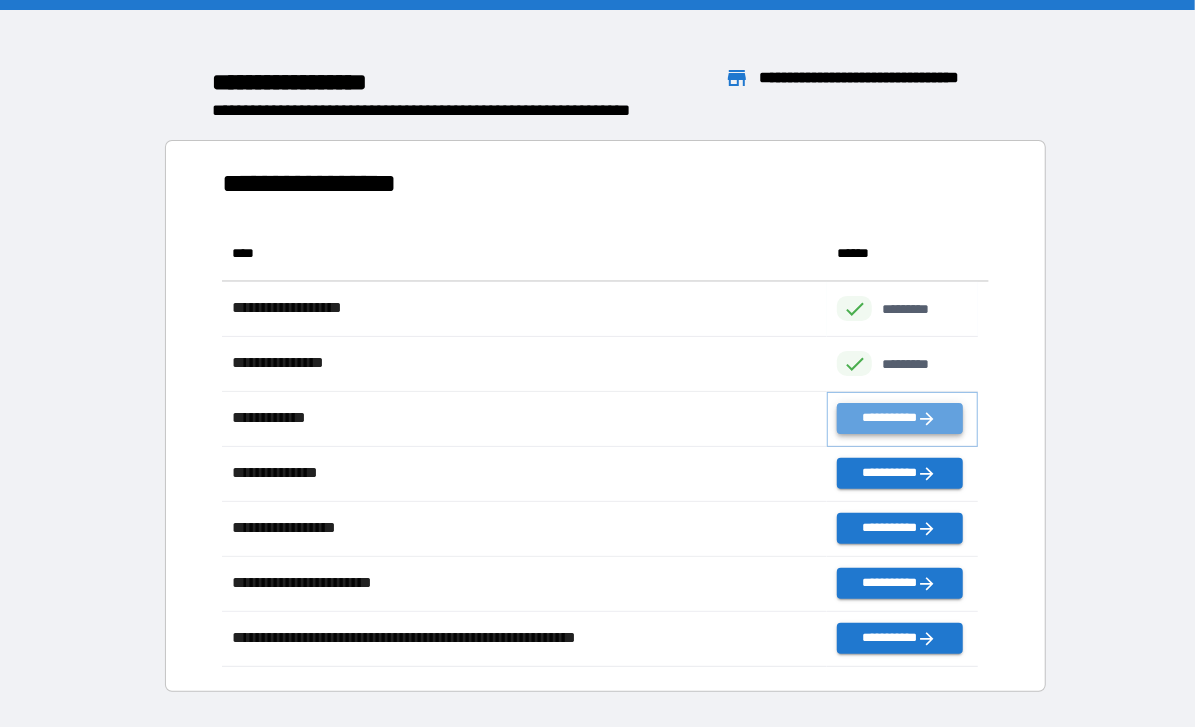 click 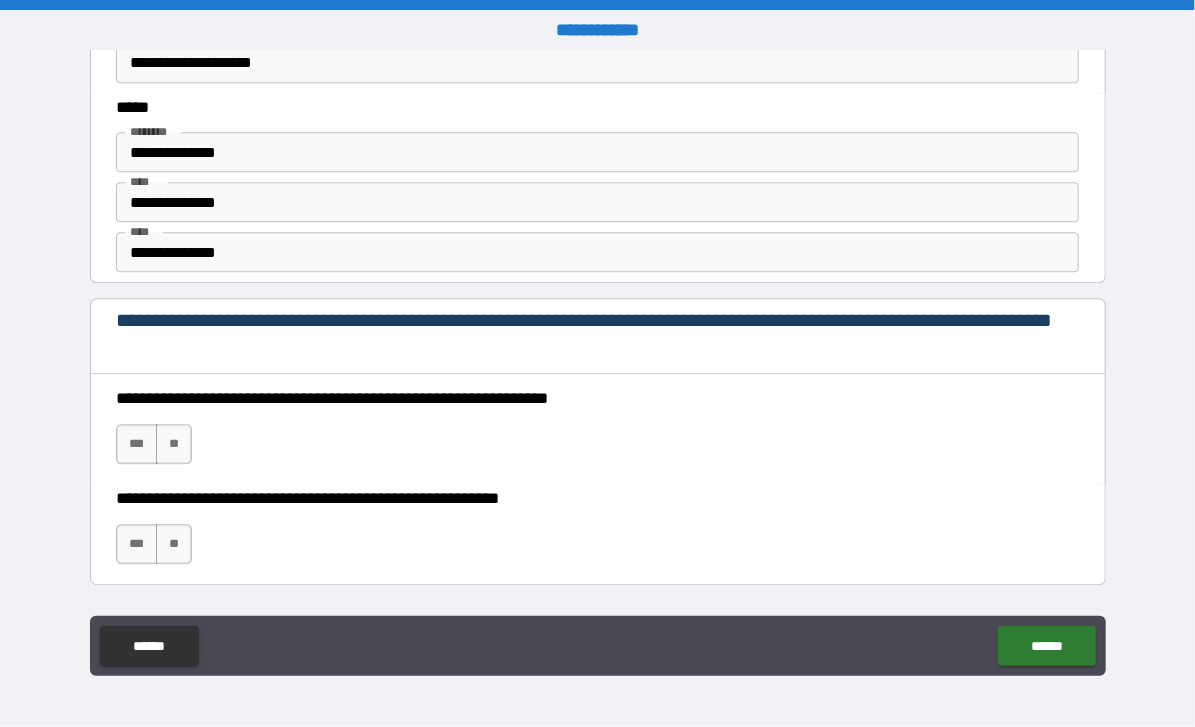 scroll, scrollTop: 2491, scrollLeft: 0, axis: vertical 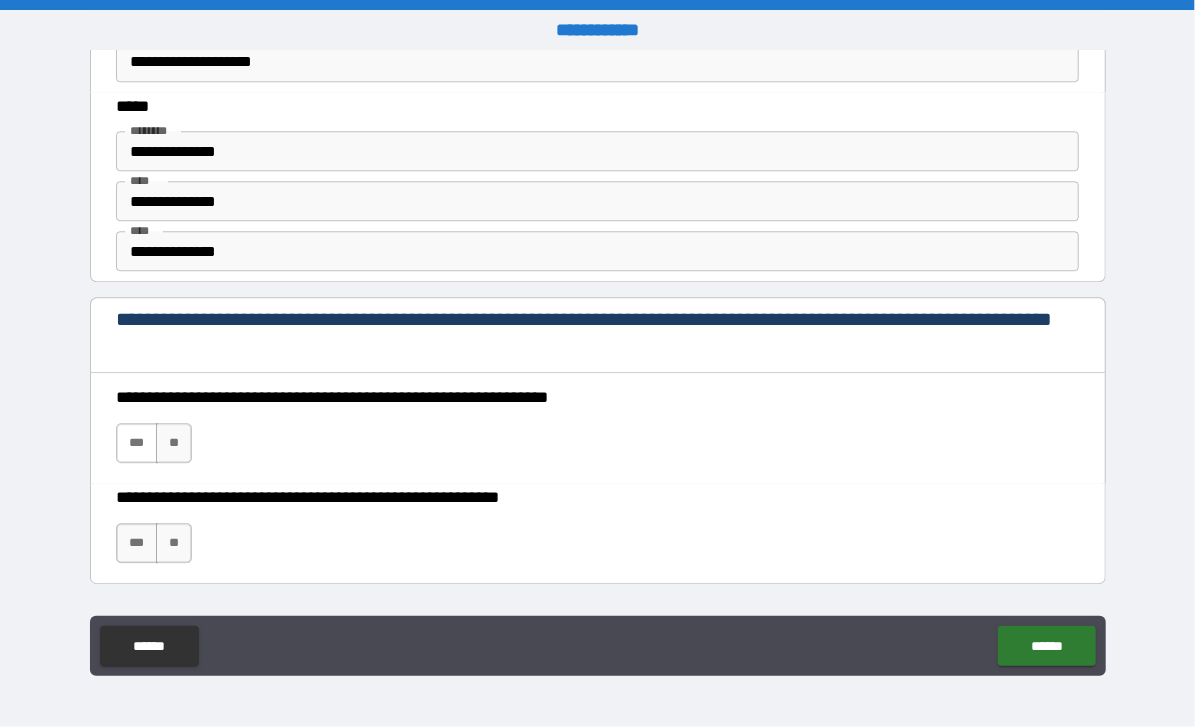 click on "***" at bounding box center (137, 443) 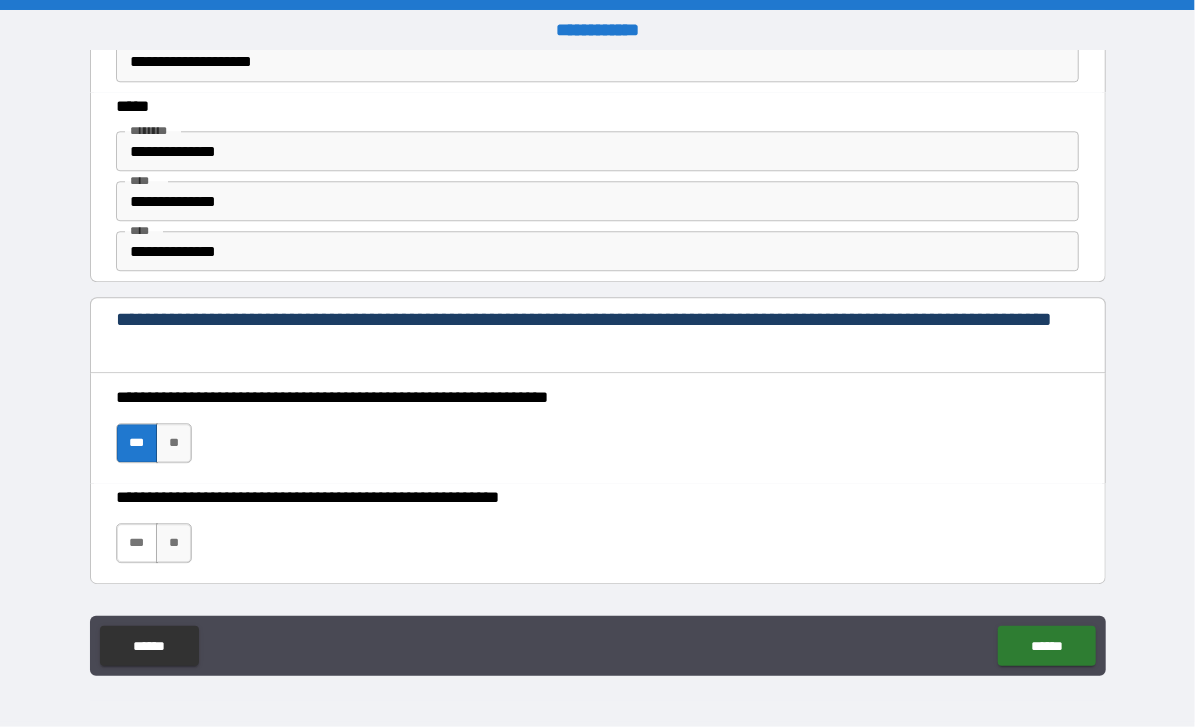 click on "***" at bounding box center (137, 543) 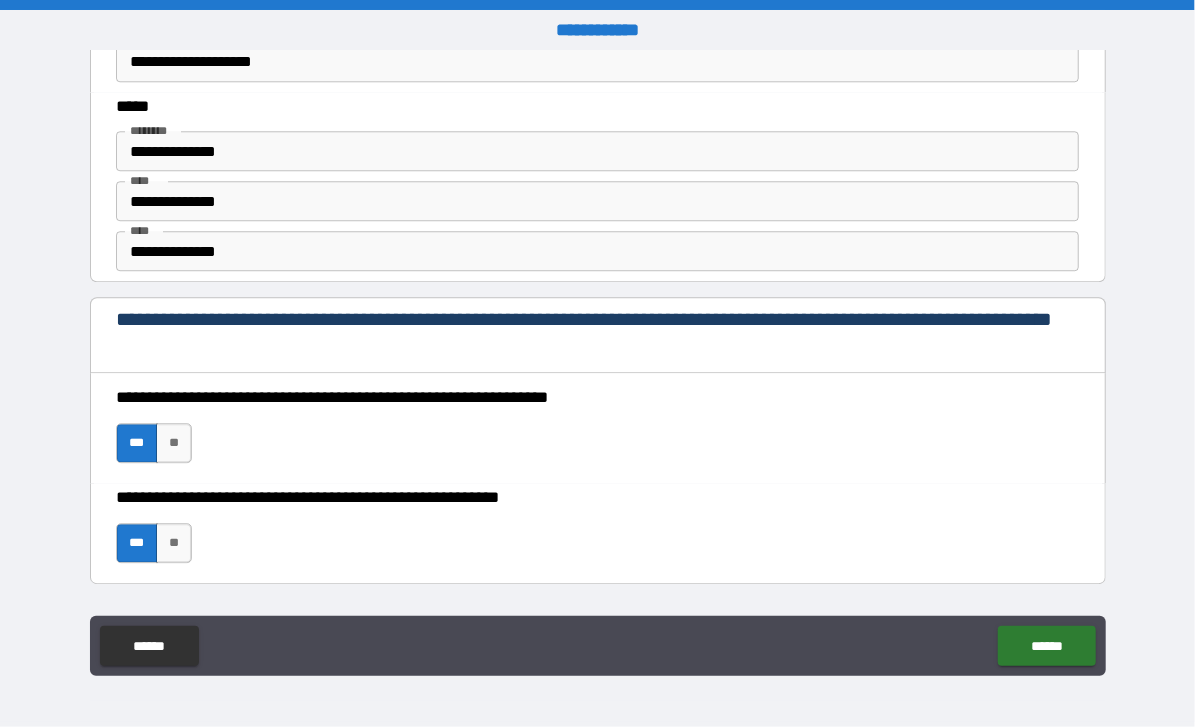 scroll, scrollTop: 2778, scrollLeft: 0, axis: vertical 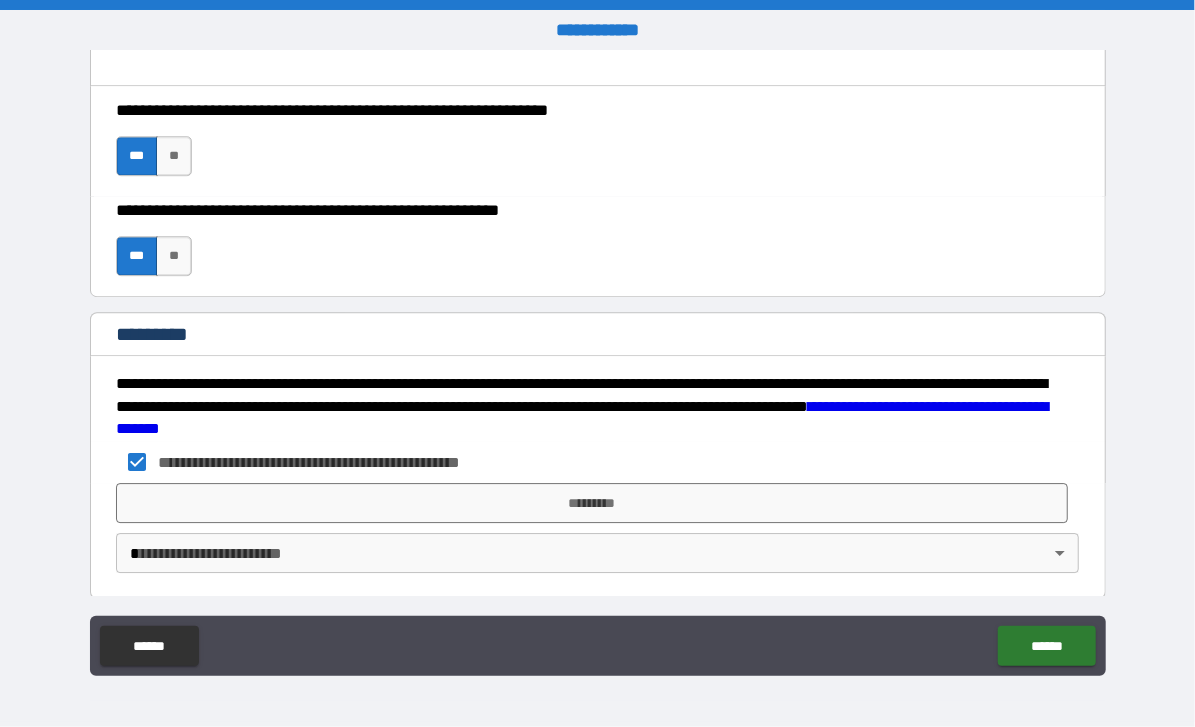 click on "**********" at bounding box center [597, 363] 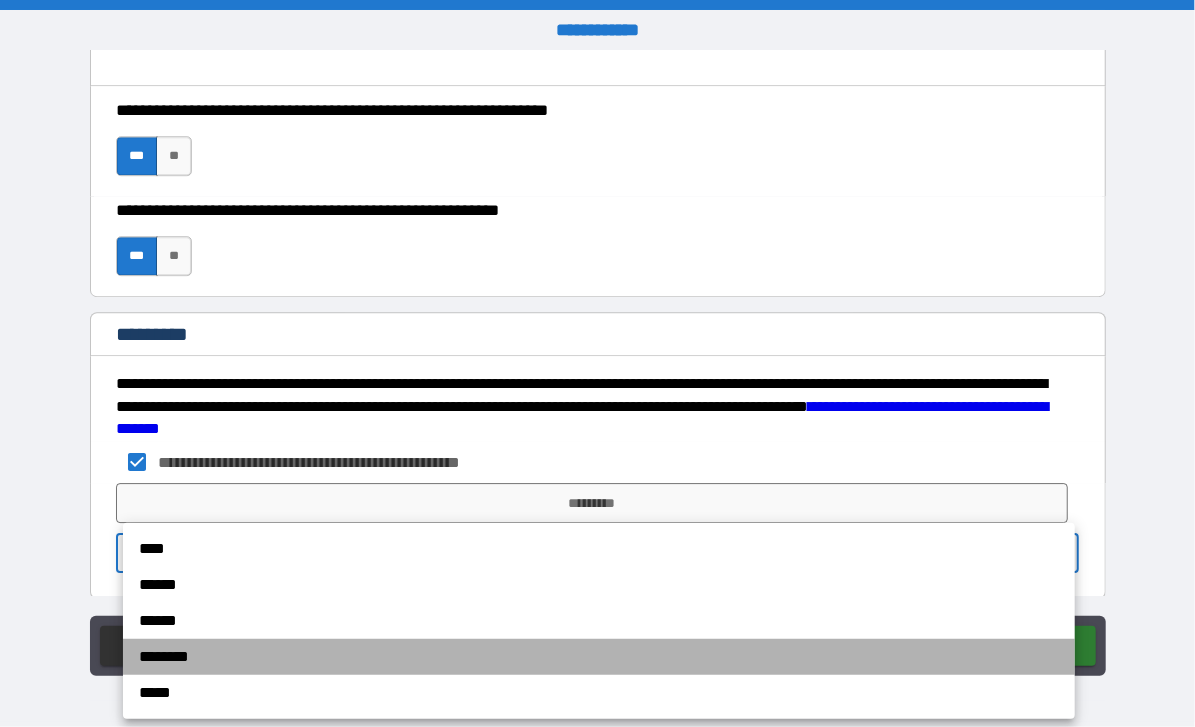 click on "********" at bounding box center (599, 657) 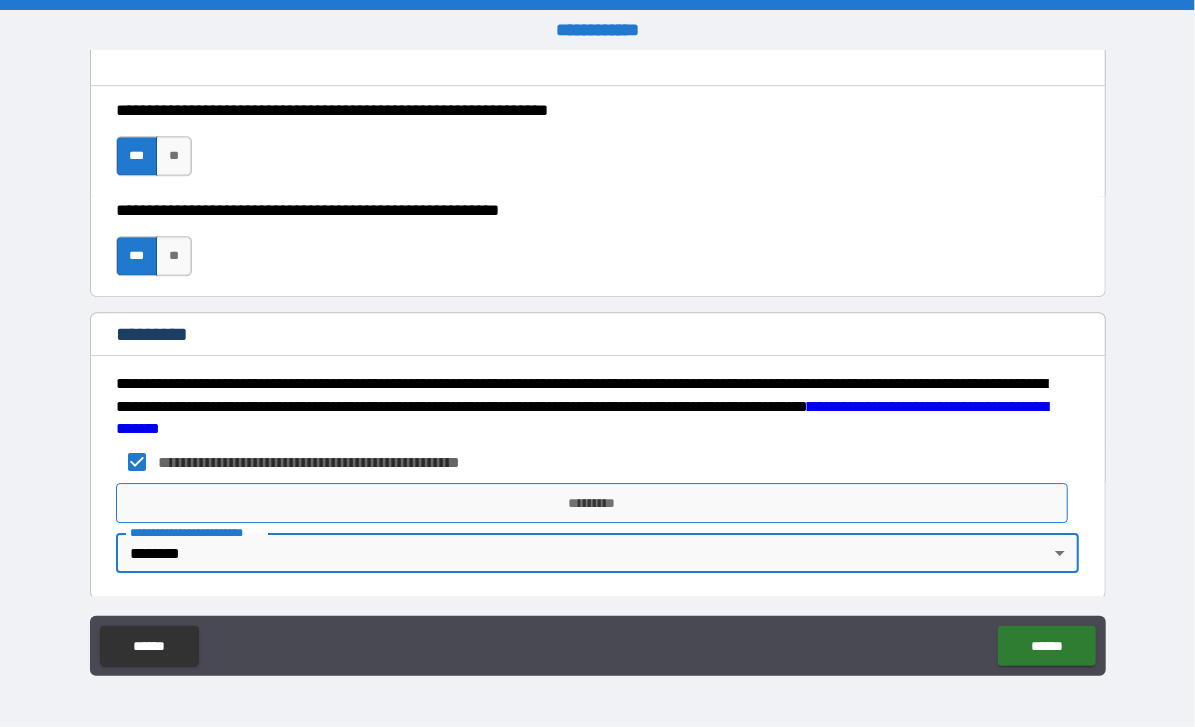 click on "*********" at bounding box center (592, 503) 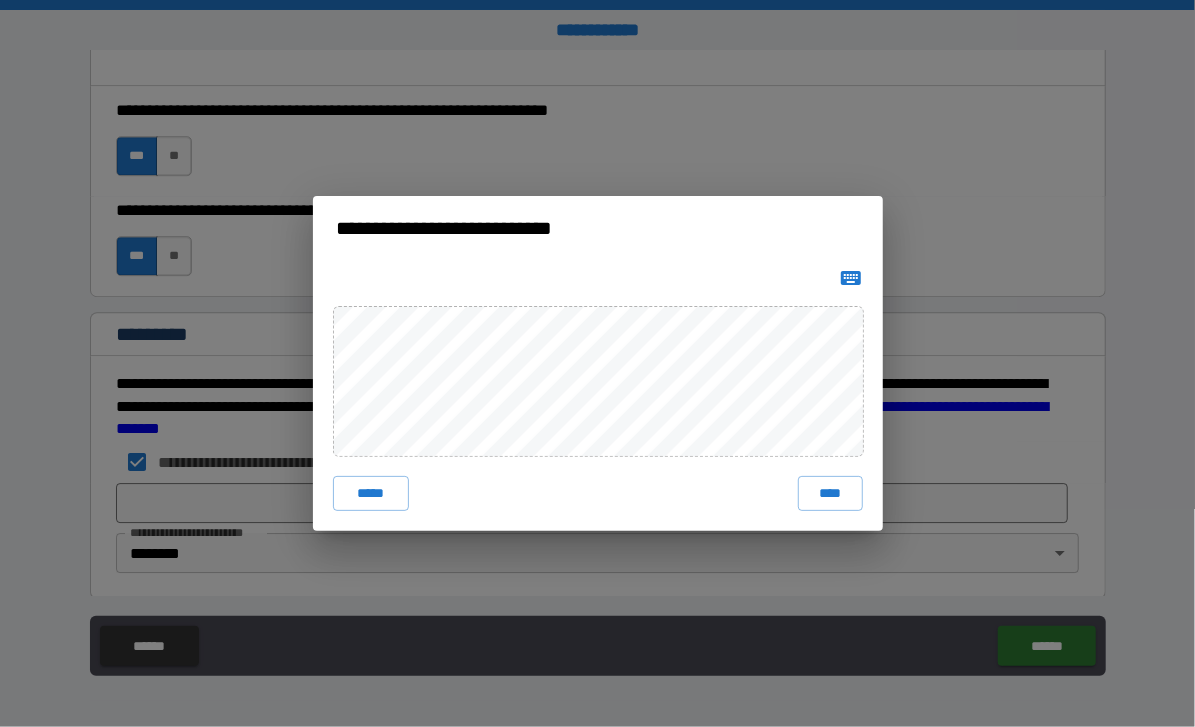 click 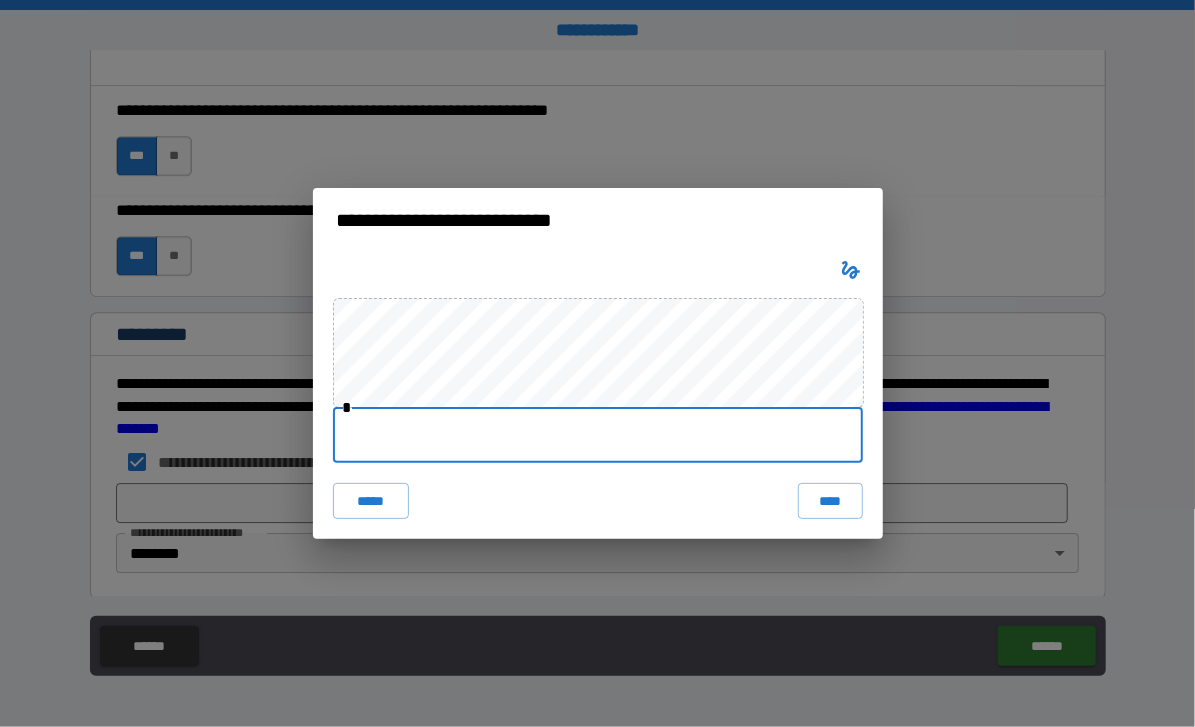 click at bounding box center (598, 435) 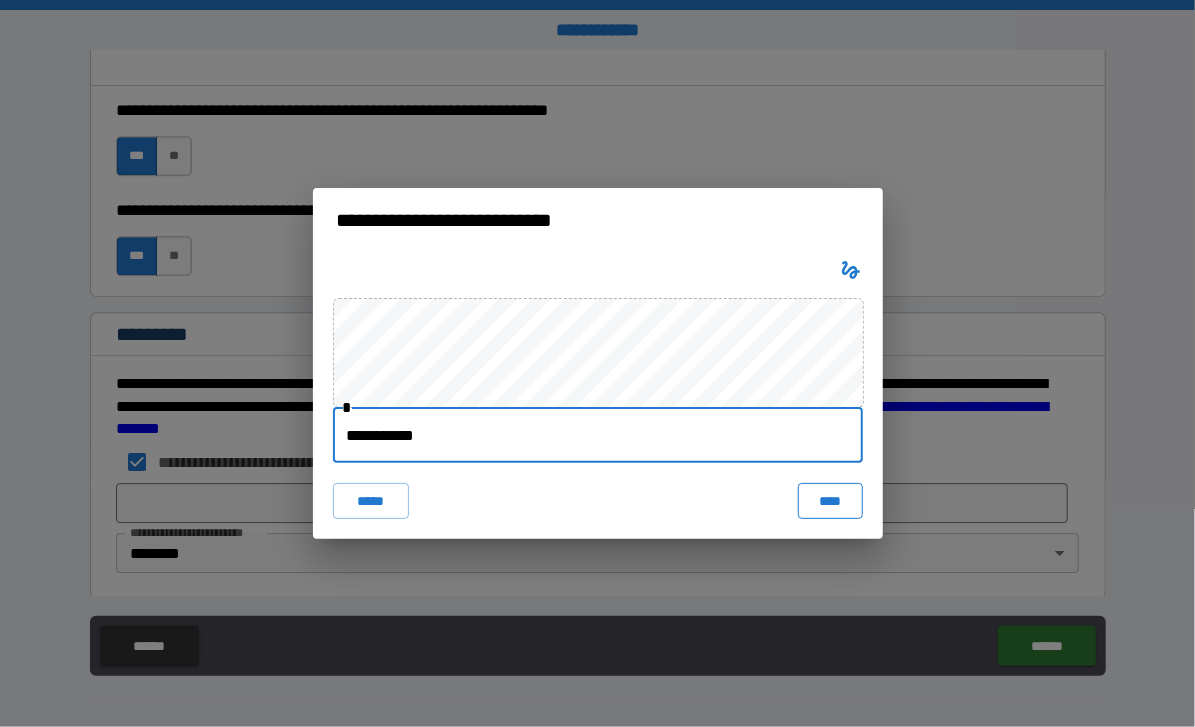 type on "**********" 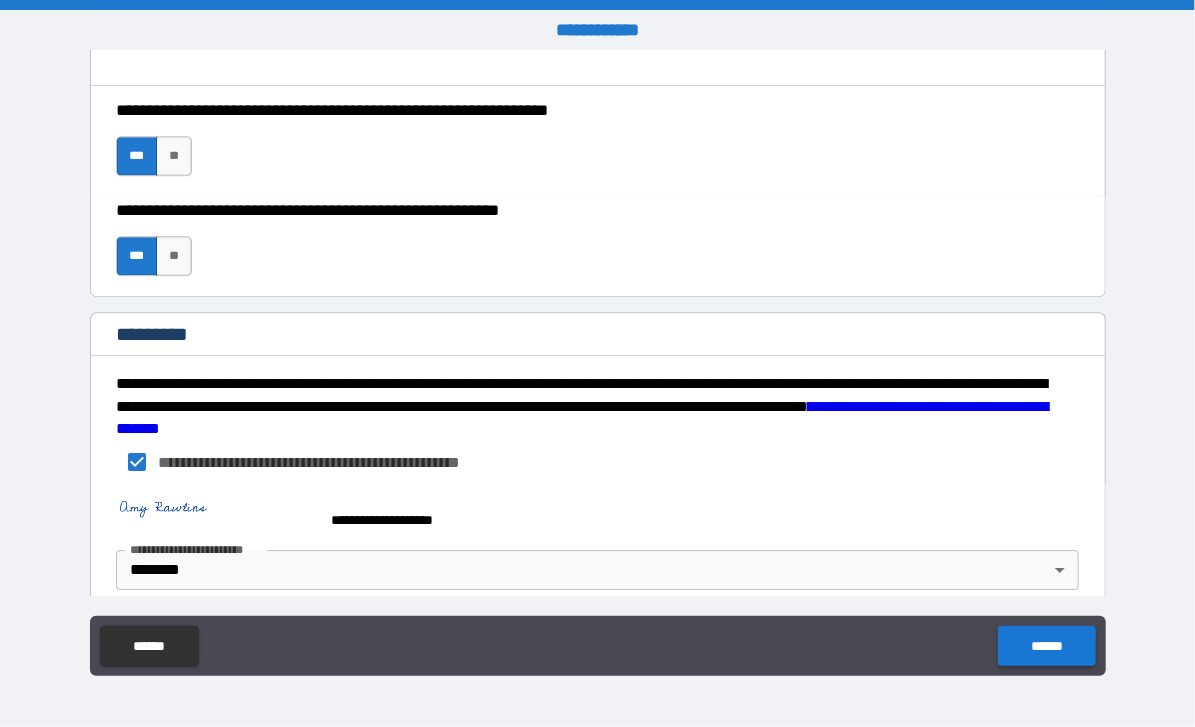 click on "******" at bounding box center [1046, 646] 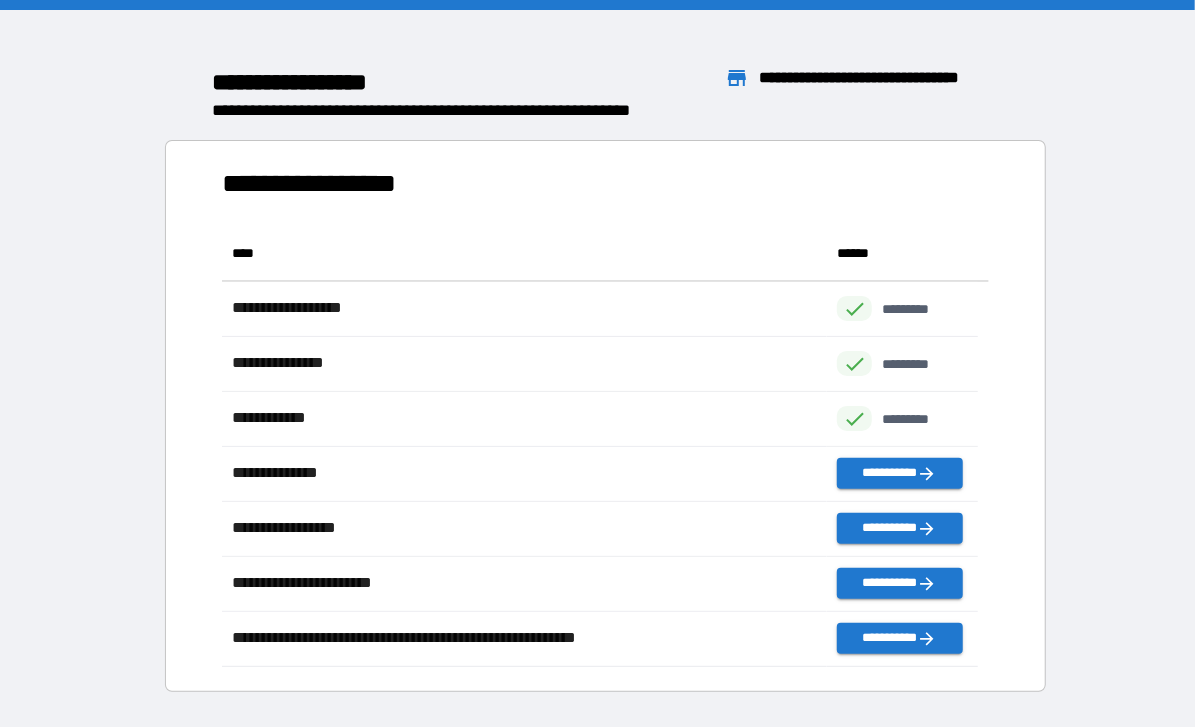 scroll, scrollTop: 16, scrollLeft: 16, axis: both 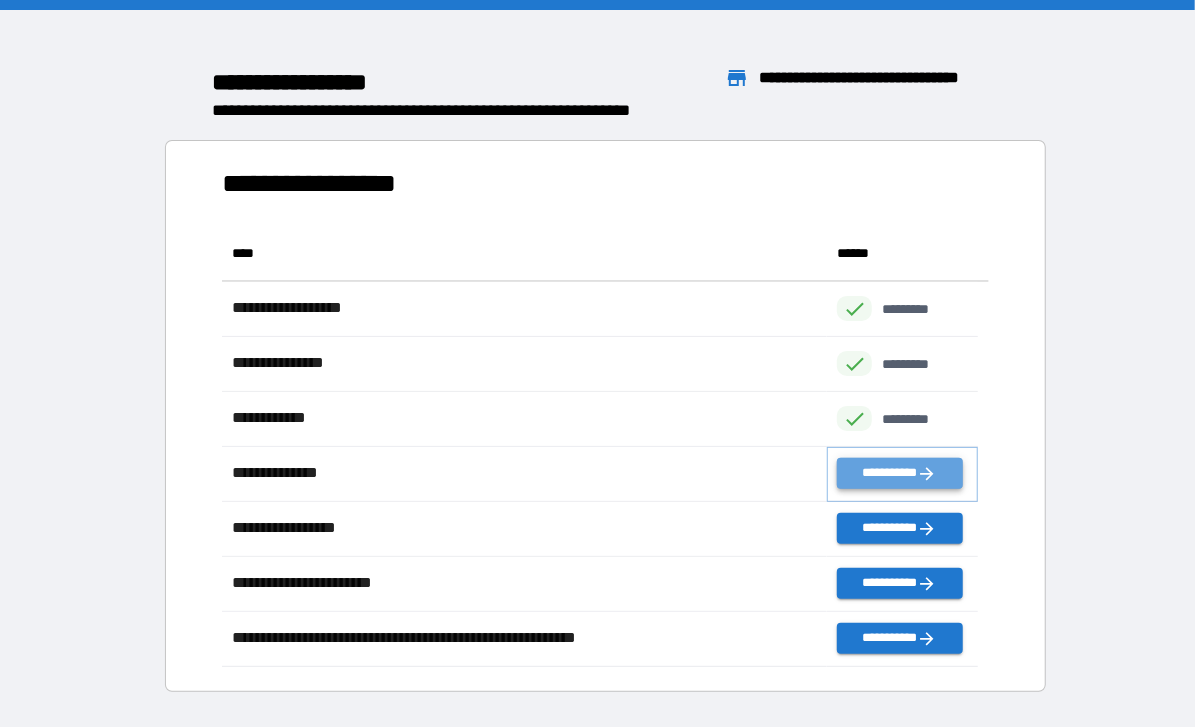 click on "**********" at bounding box center [899, 473] 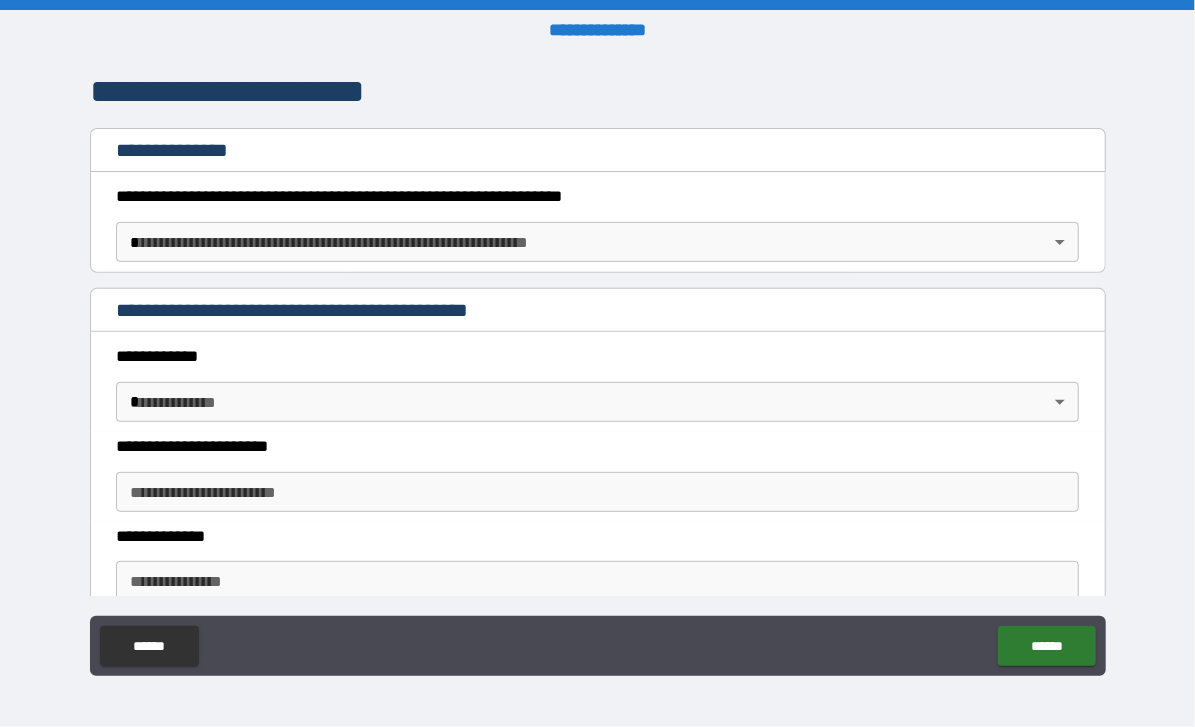 scroll, scrollTop: 182, scrollLeft: 0, axis: vertical 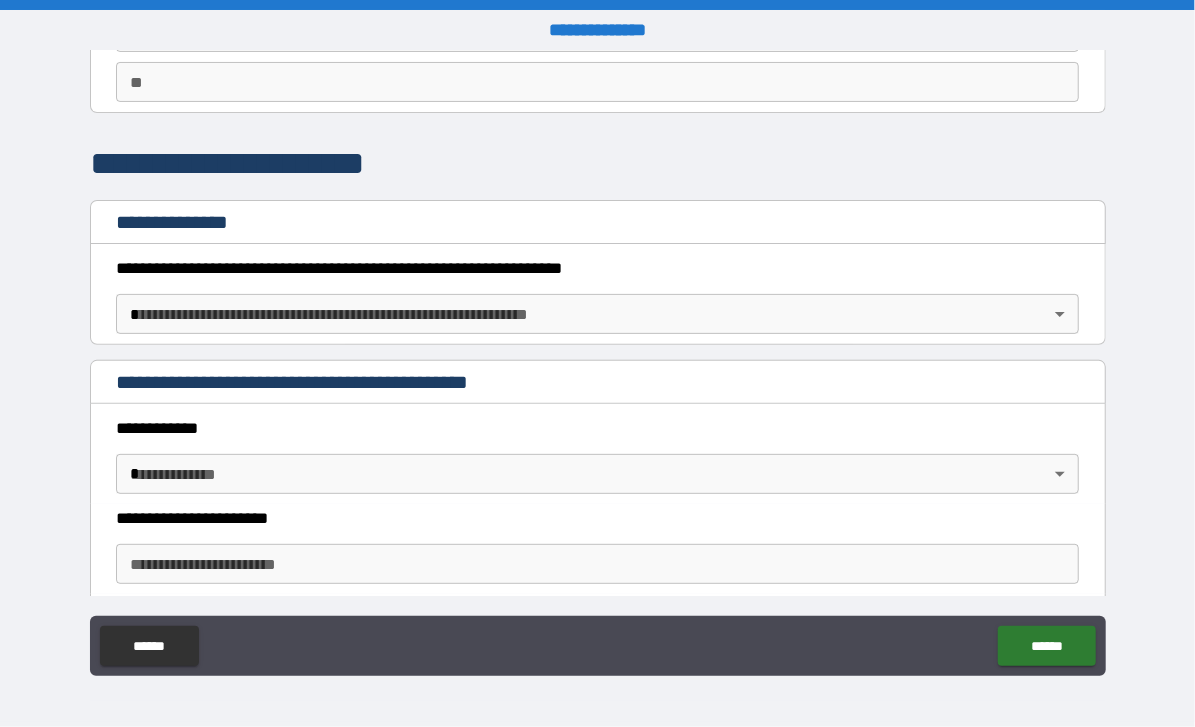 click on "**********" at bounding box center (597, 363) 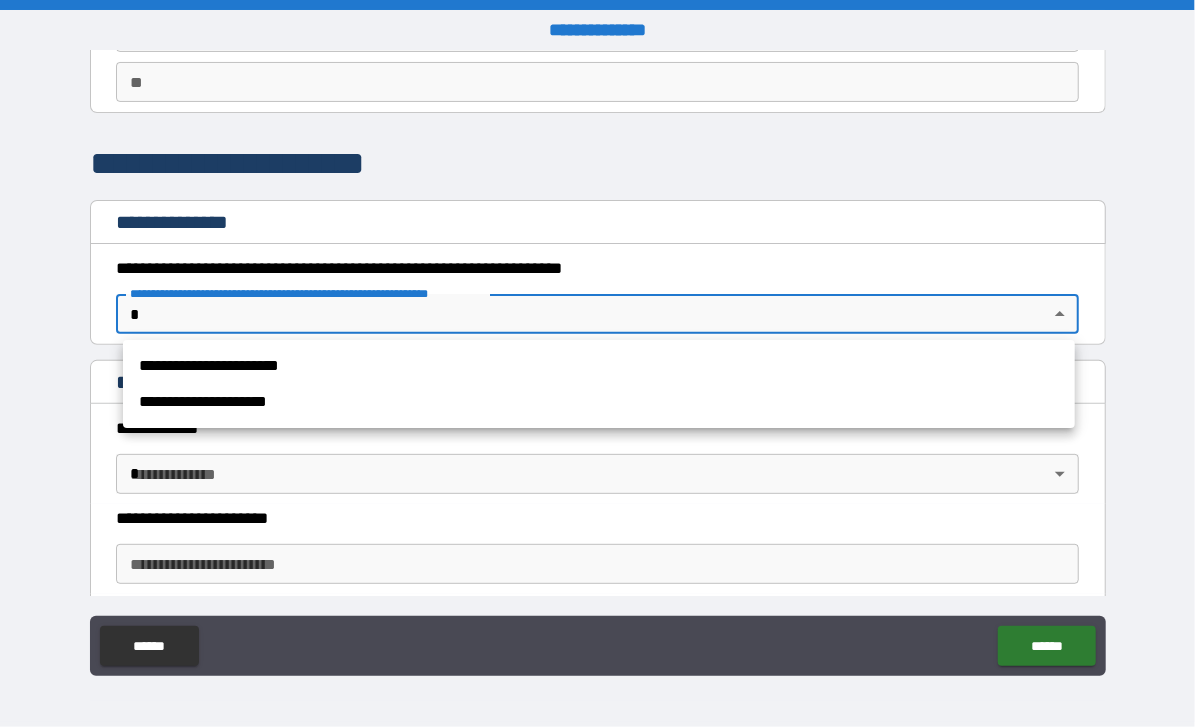 click on "**********" at bounding box center [599, 366] 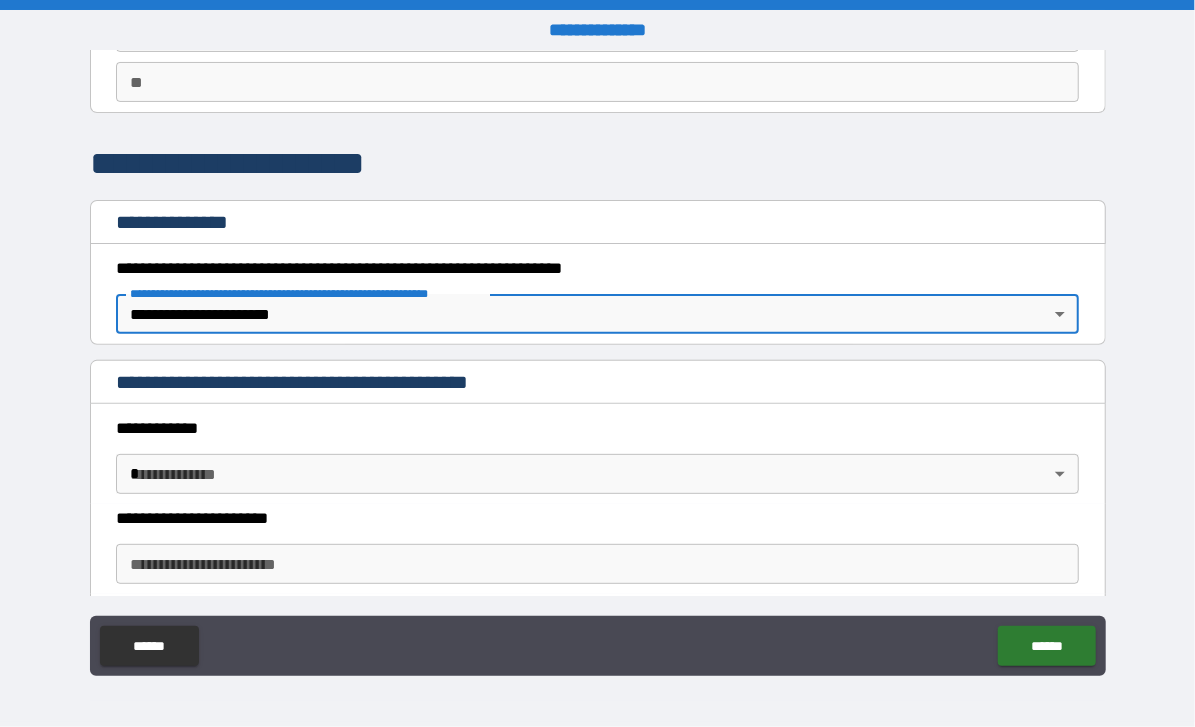 click on "**********" at bounding box center (597, 363) 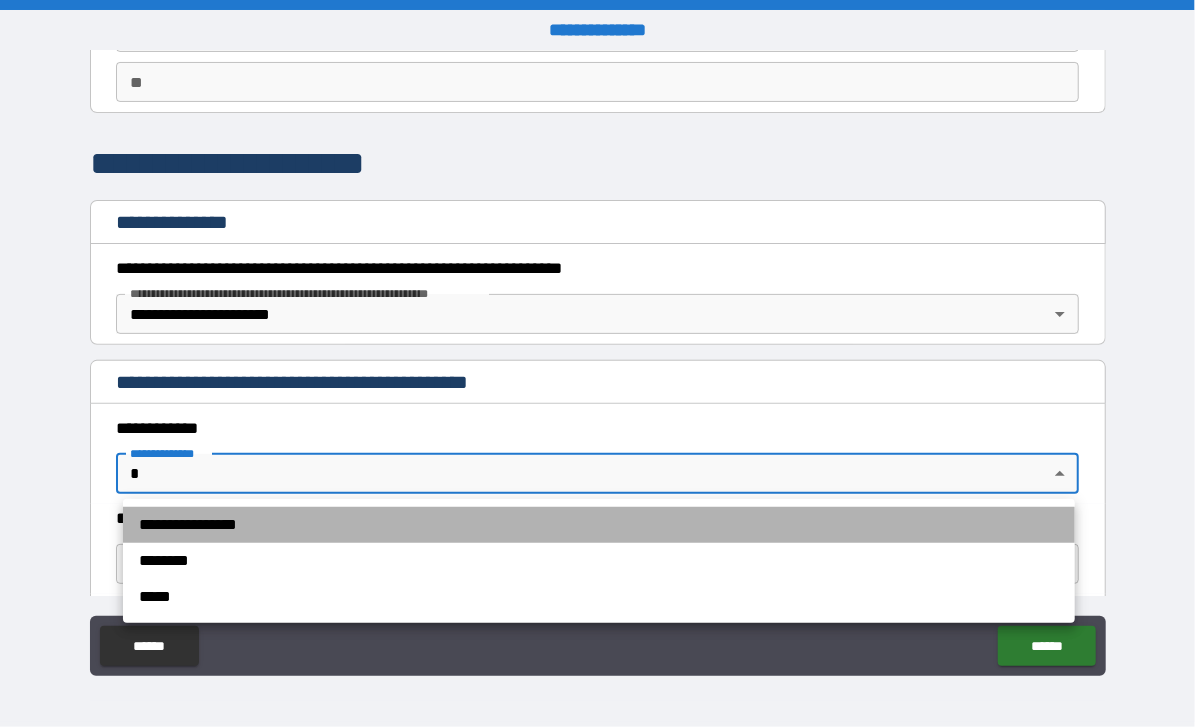 click on "**********" at bounding box center [599, 525] 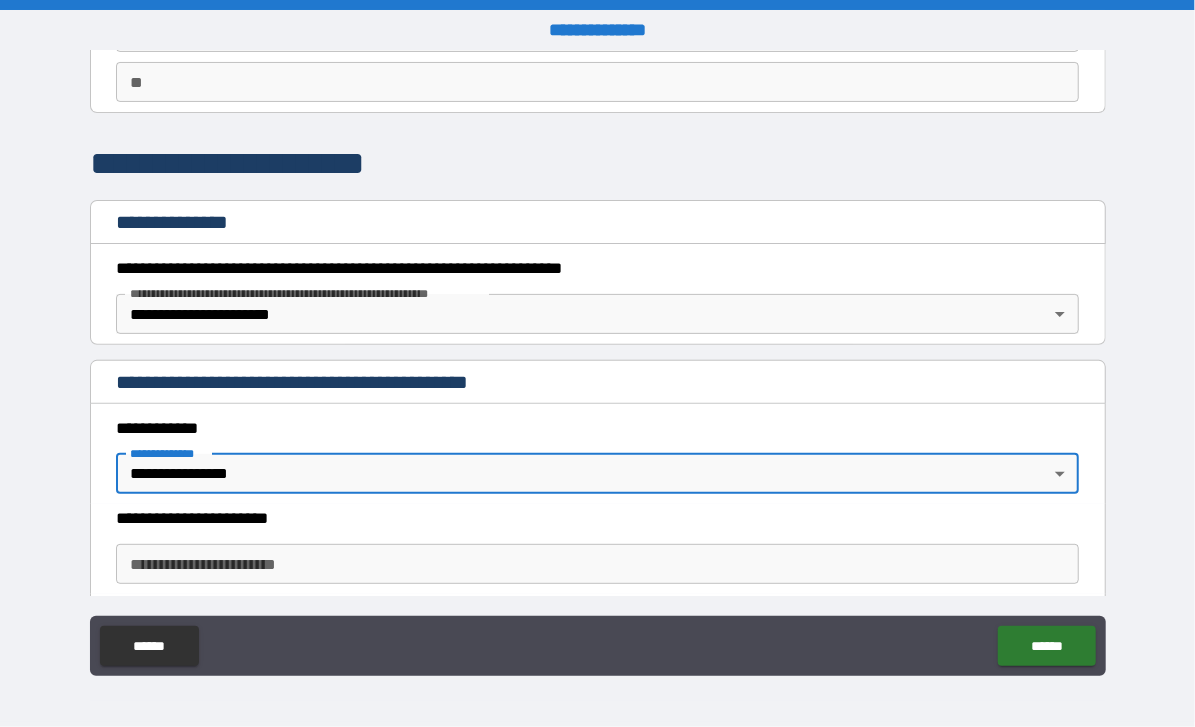 click on "**********" at bounding box center [597, 564] 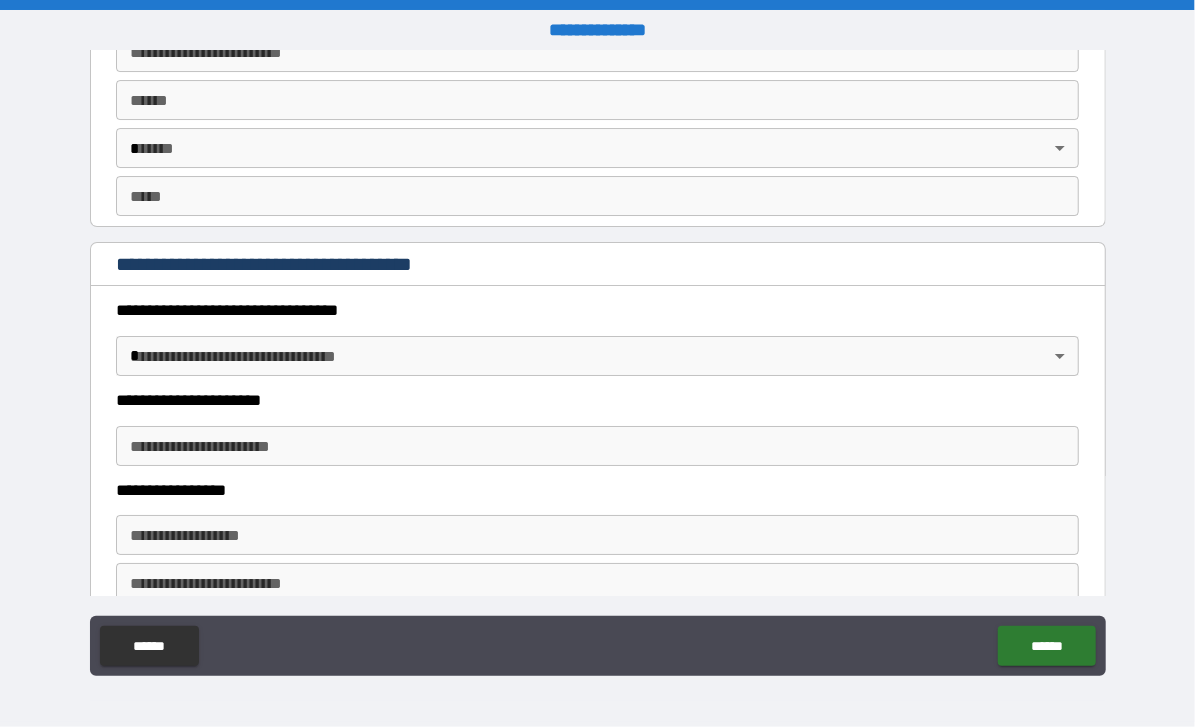 scroll, scrollTop: 3717, scrollLeft: 0, axis: vertical 